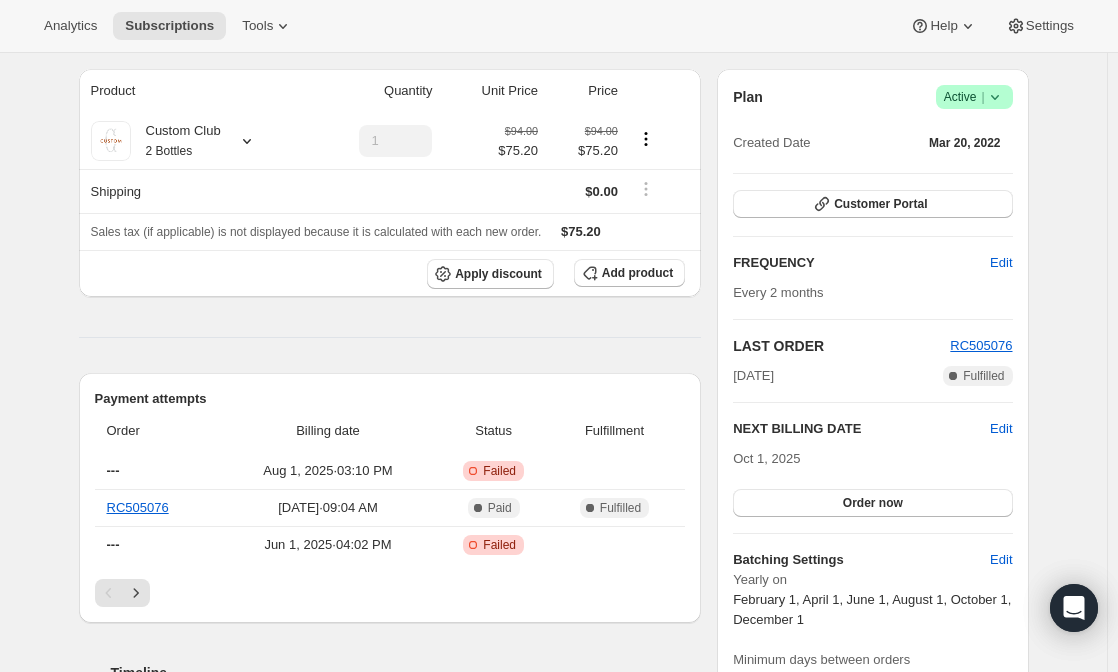 scroll, scrollTop: 0, scrollLeft: 0, axis: both 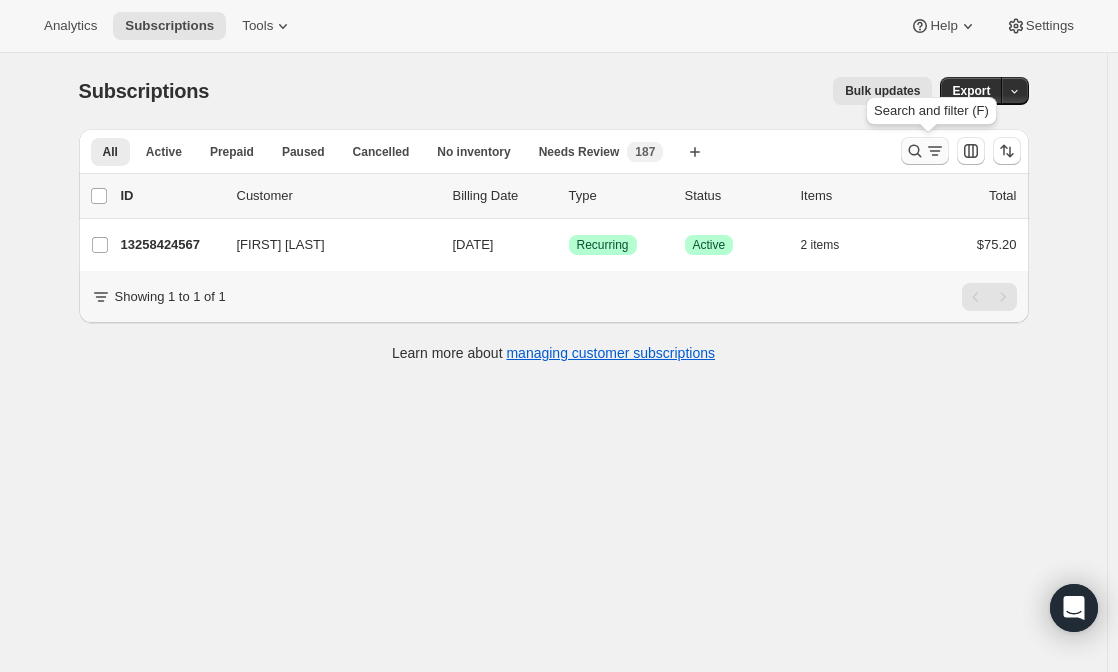 click 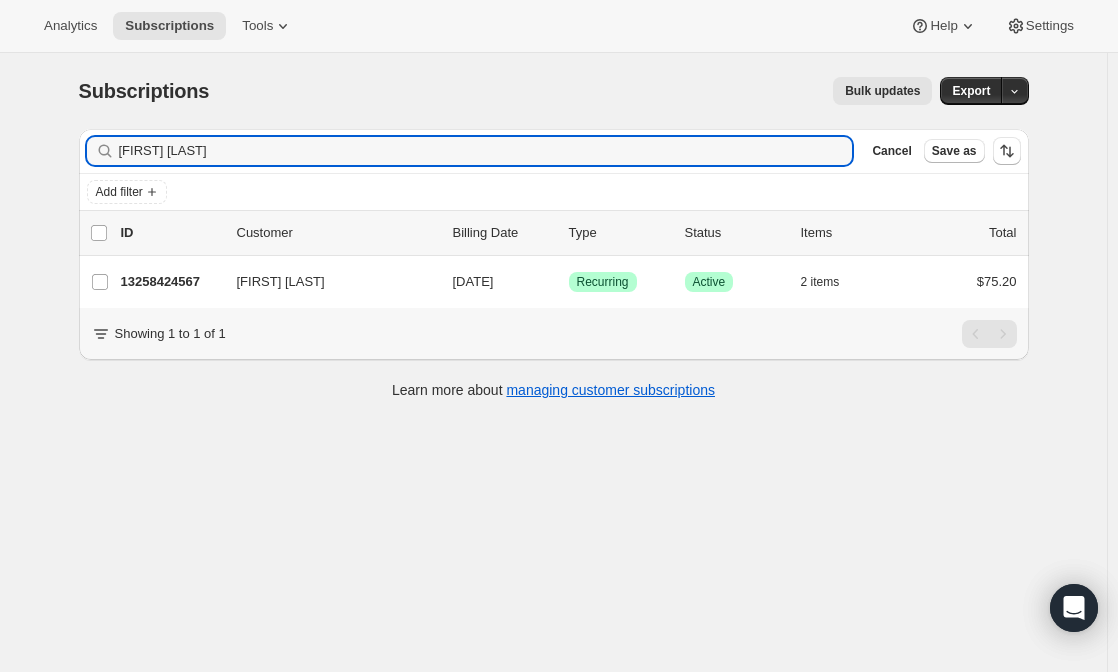 drag, startPoint x: 228, startPoint y: 156, endPoint x: 24, endPoint y: 128, distance: 205.9126 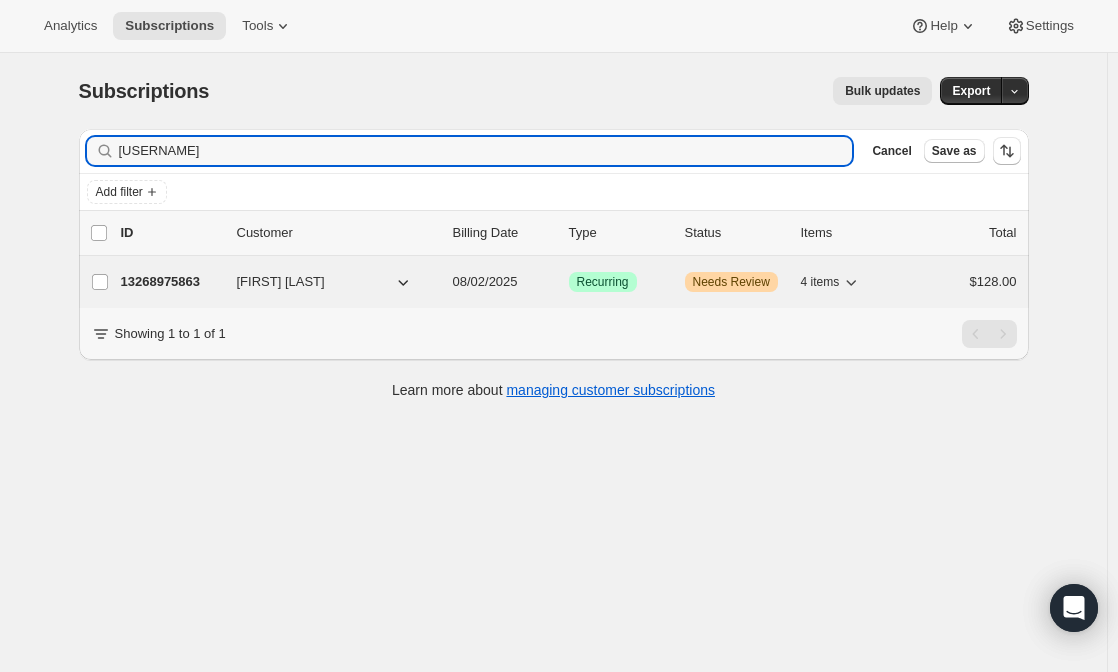 type on "[USERNAME]" 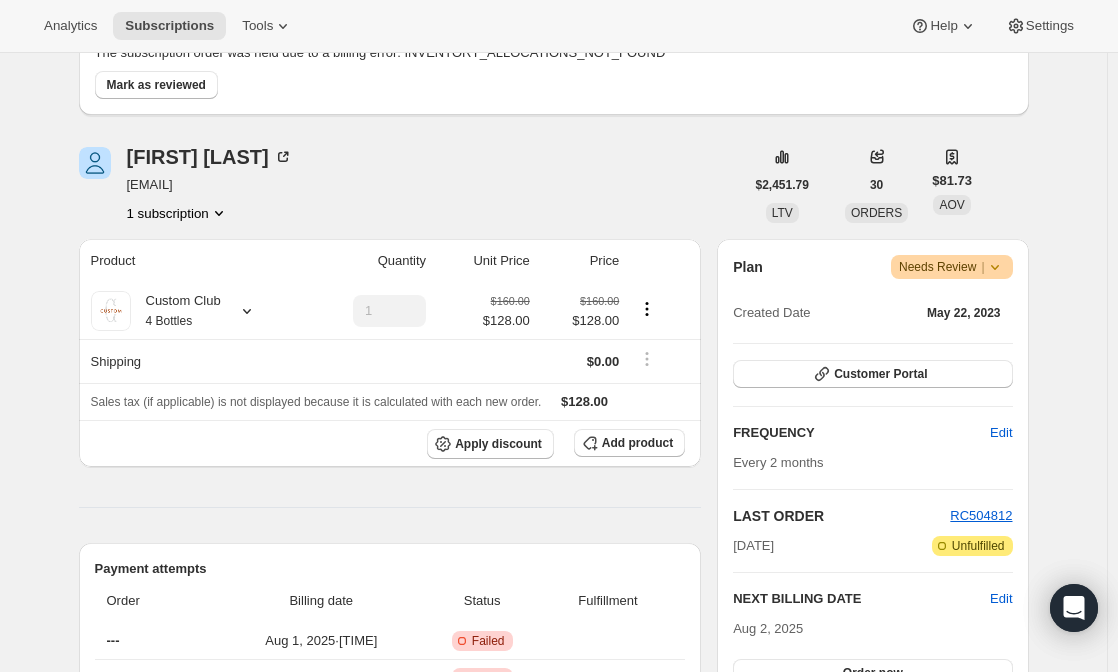 scroll, scrollTop: 168, scrollLeft: 0, axis: vertical 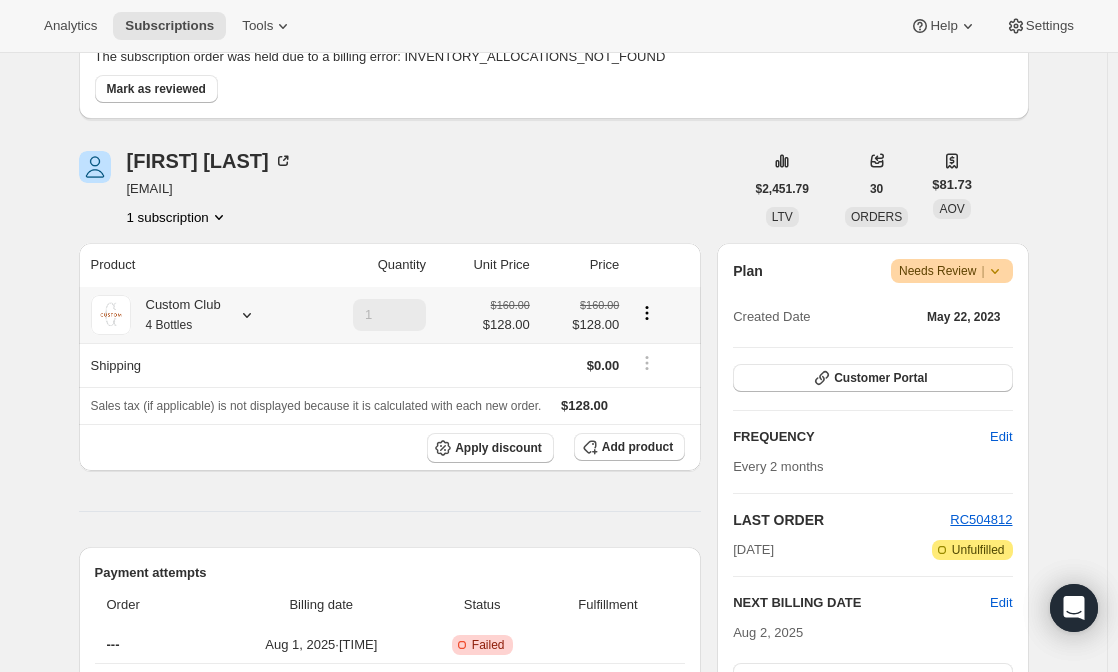 click on "Custom Club 4 Bottles" at bounding box center [194, 315] 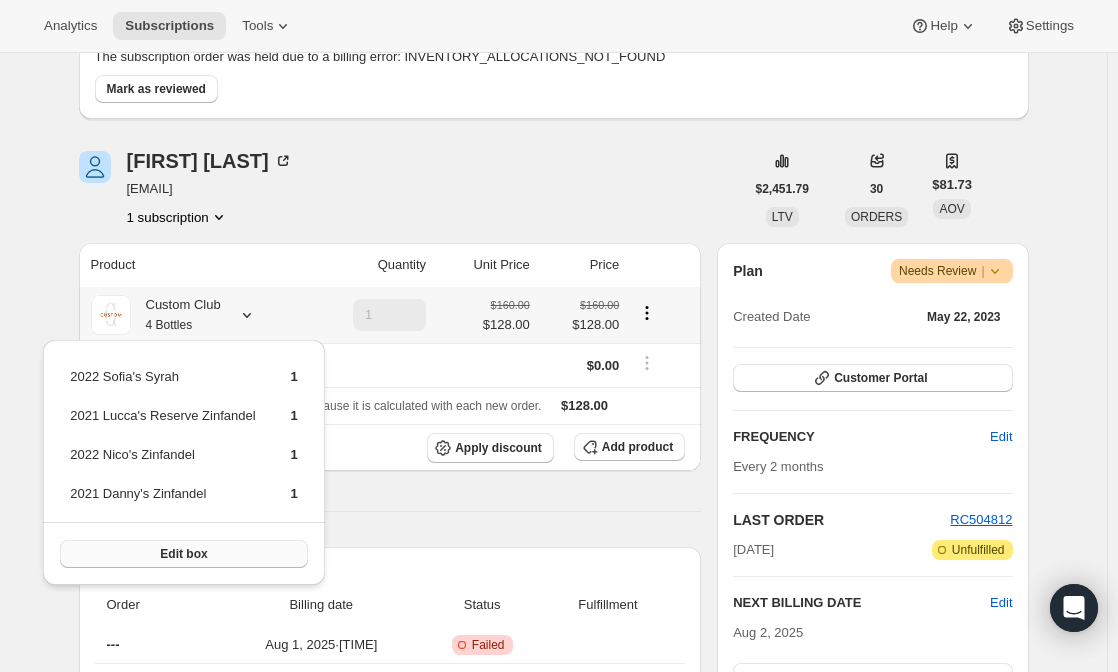 click on "Edit box" at bounding box center (183, 554) 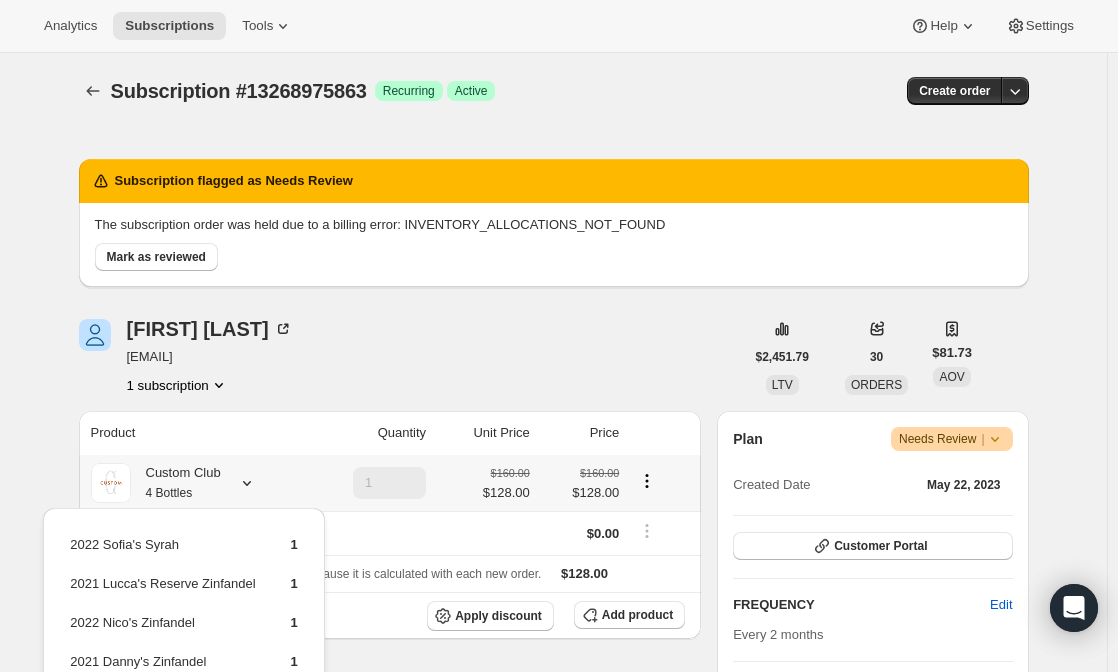 scroll, scrollTop: 168, scrollLeft: 0, axis: vertical 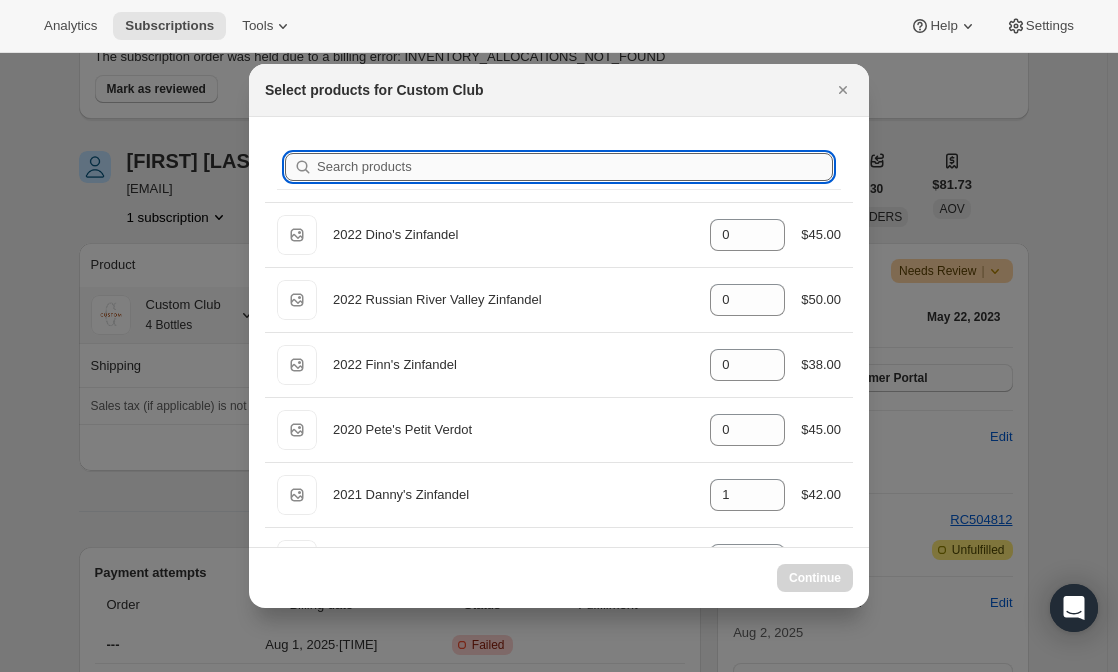 click on "Search products" at bounding box center [575, 167] 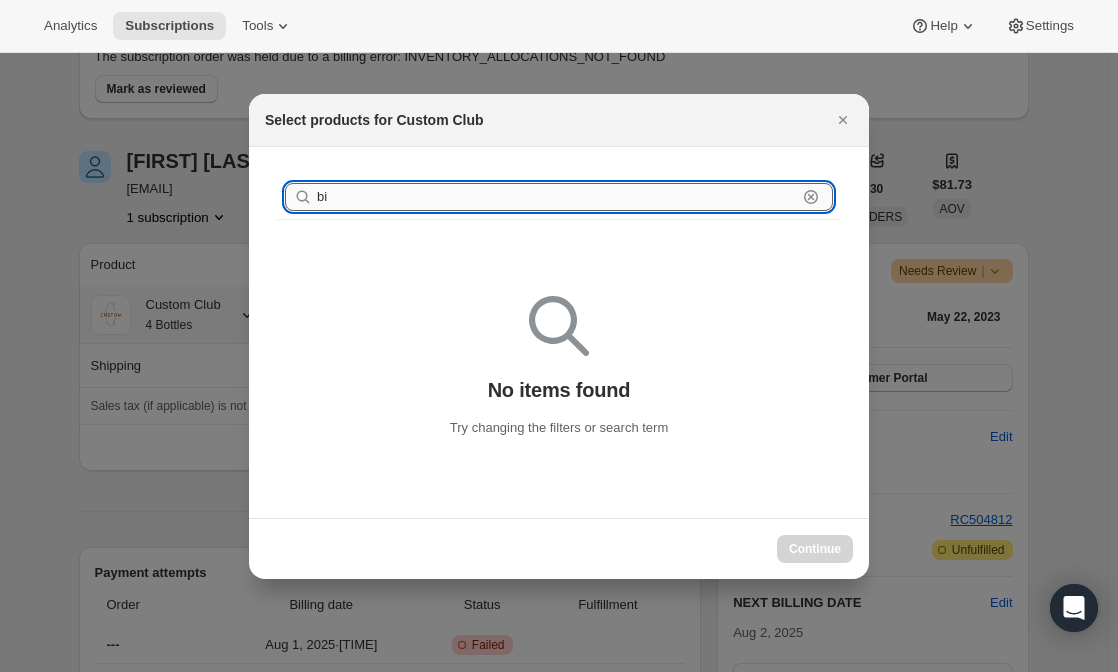 type on "b" 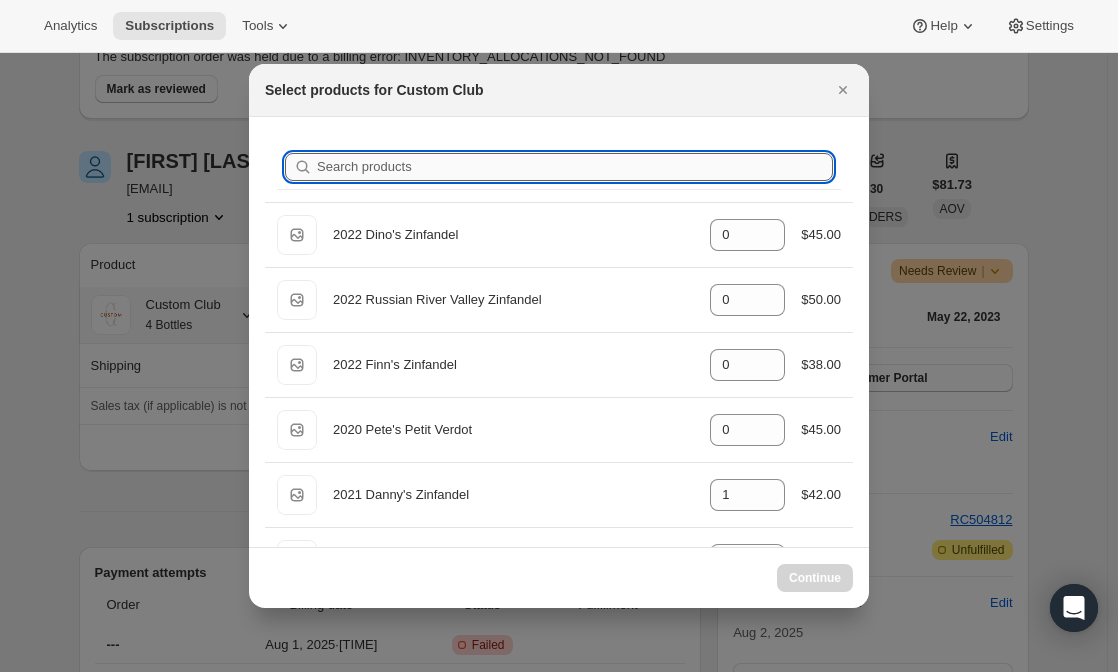 type on "p" 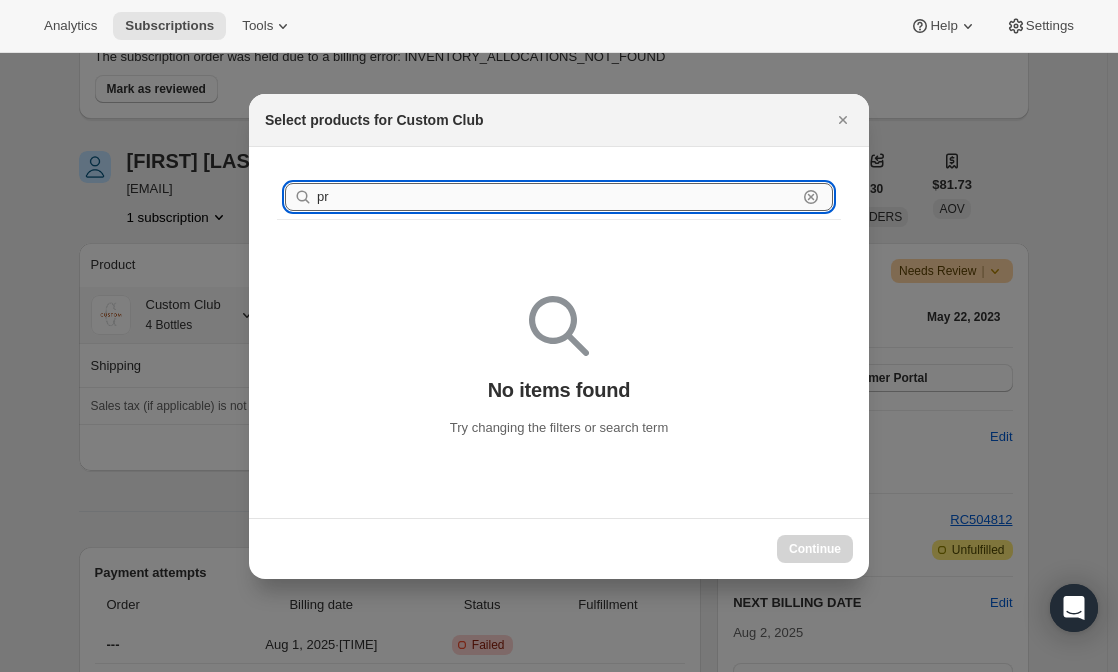 type on "p" 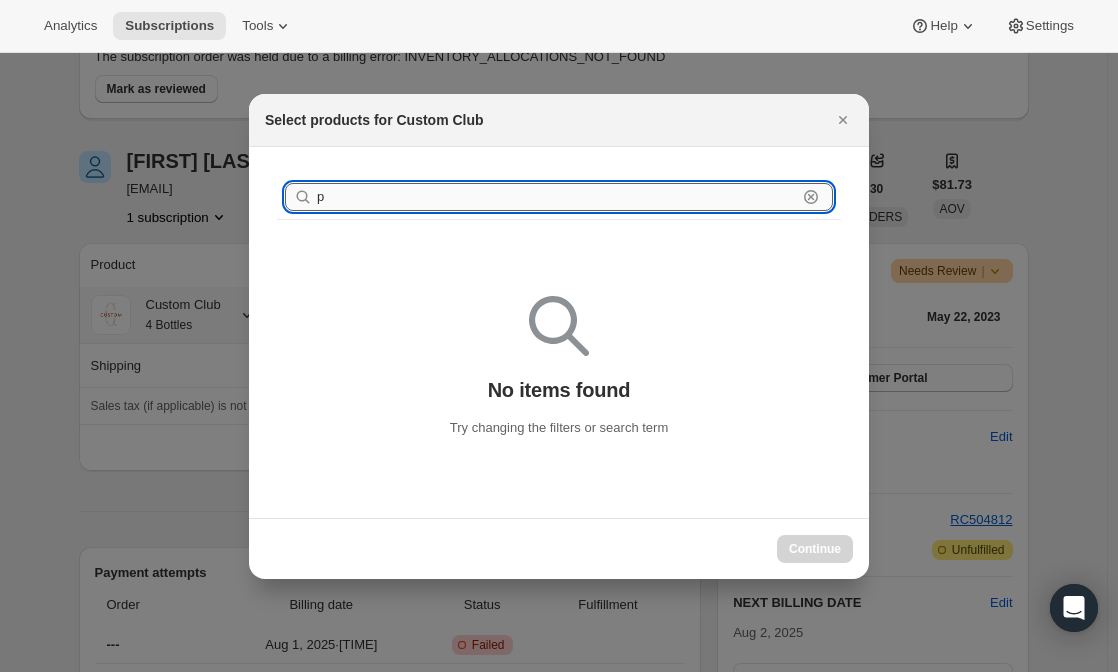 type 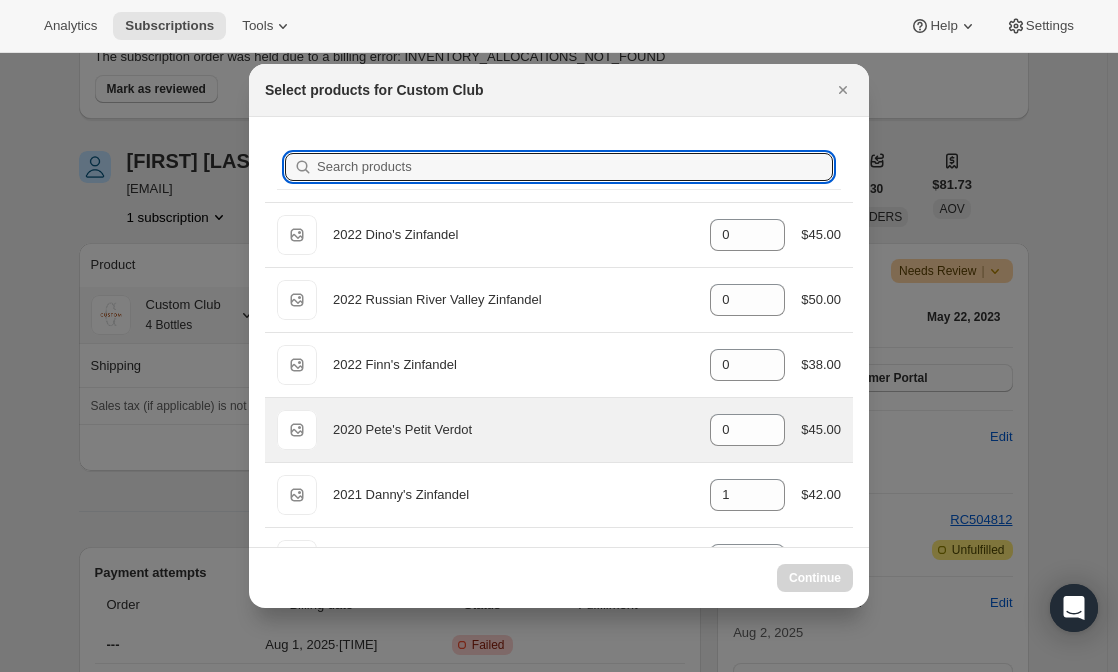 select on "gid://shopify/ProductVariant/49231431991543" 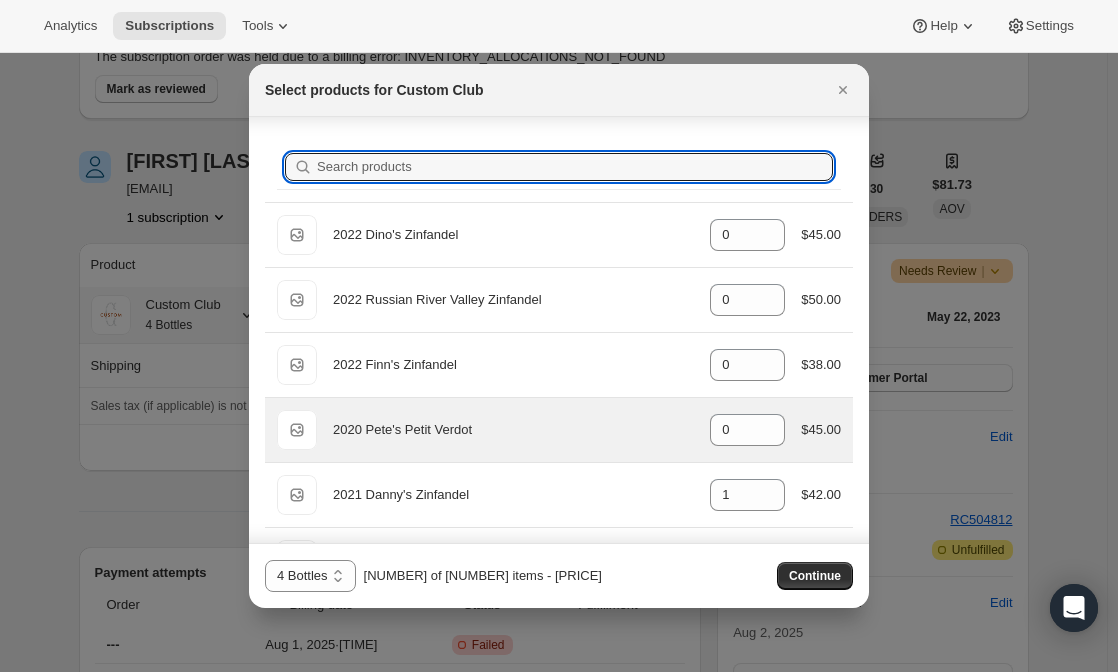 scroll, scrollTop: 53, scrollLeft: 0, axis: vertical 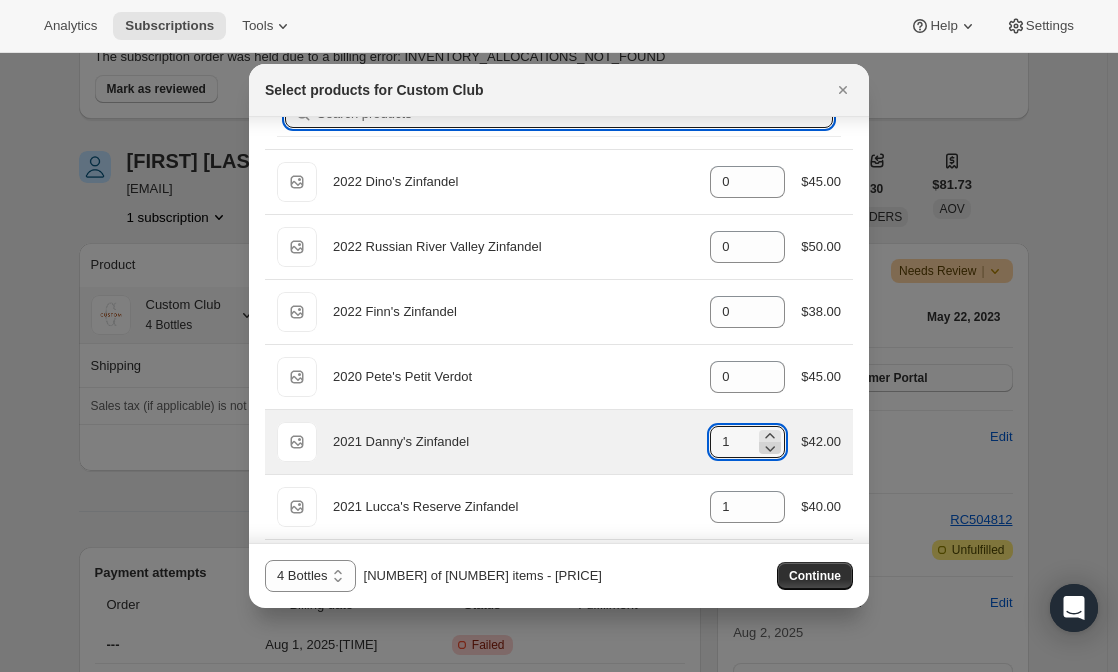 click 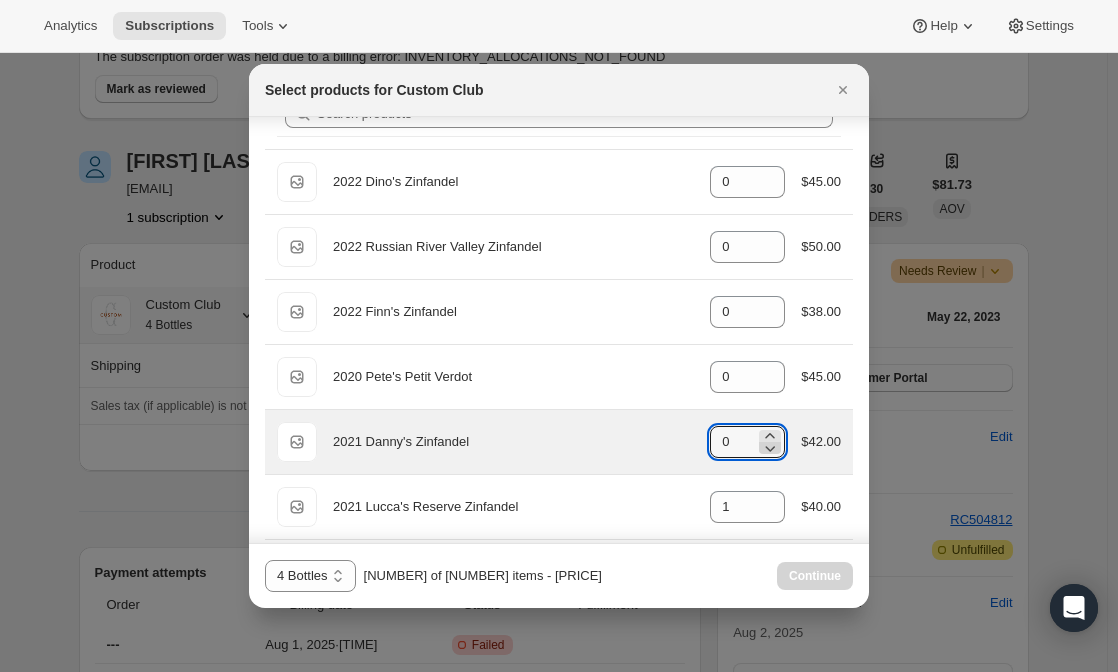 scroll, scrollTop: 108, scrollLeft: 0, axis: vertical 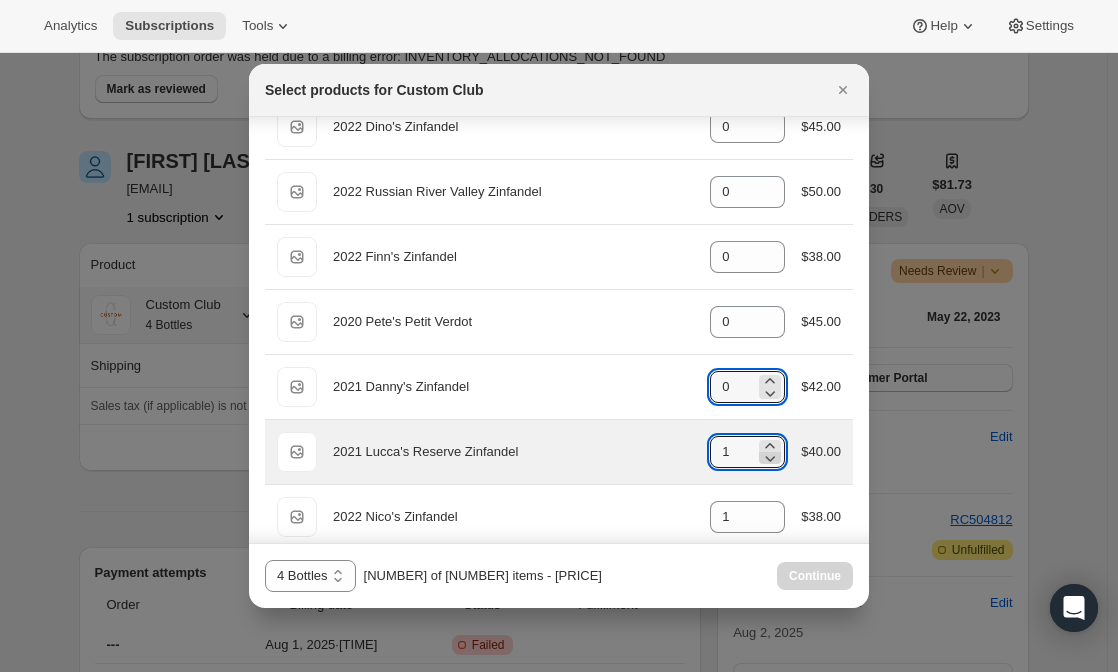 click 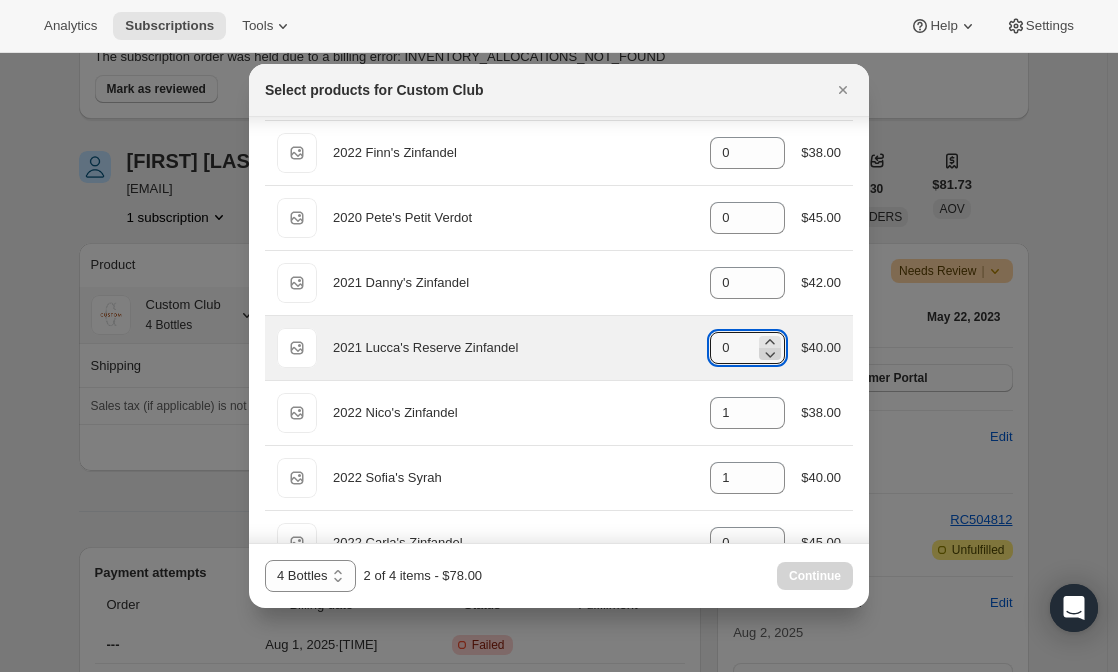 scroll, scrollTop: 213, scrollLeft: 0, axis: vertical 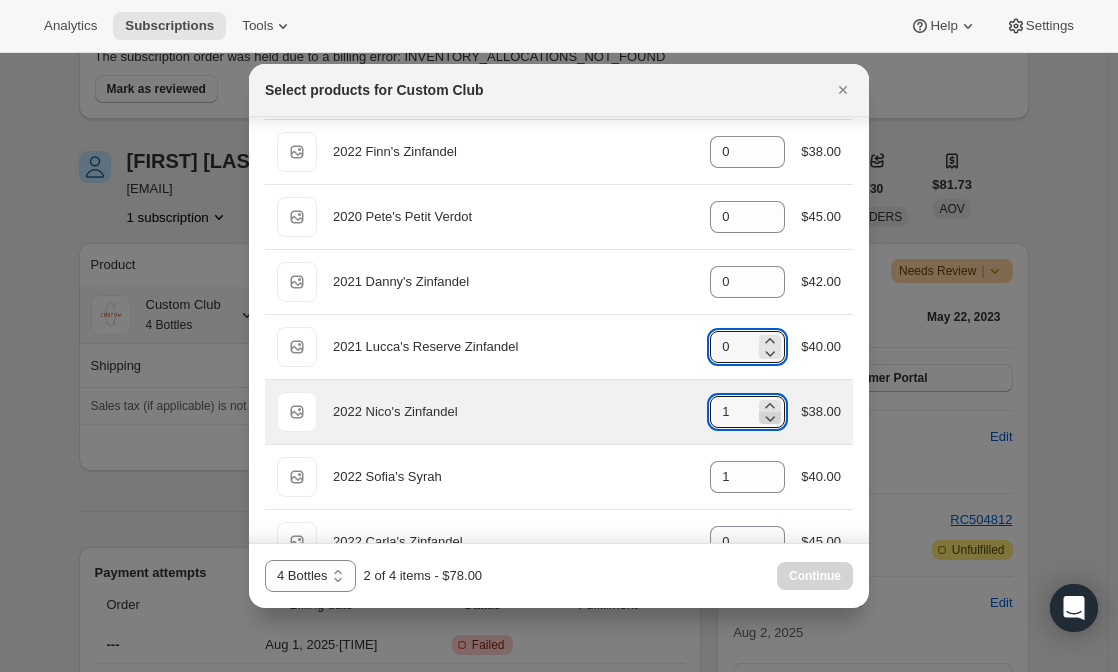 click 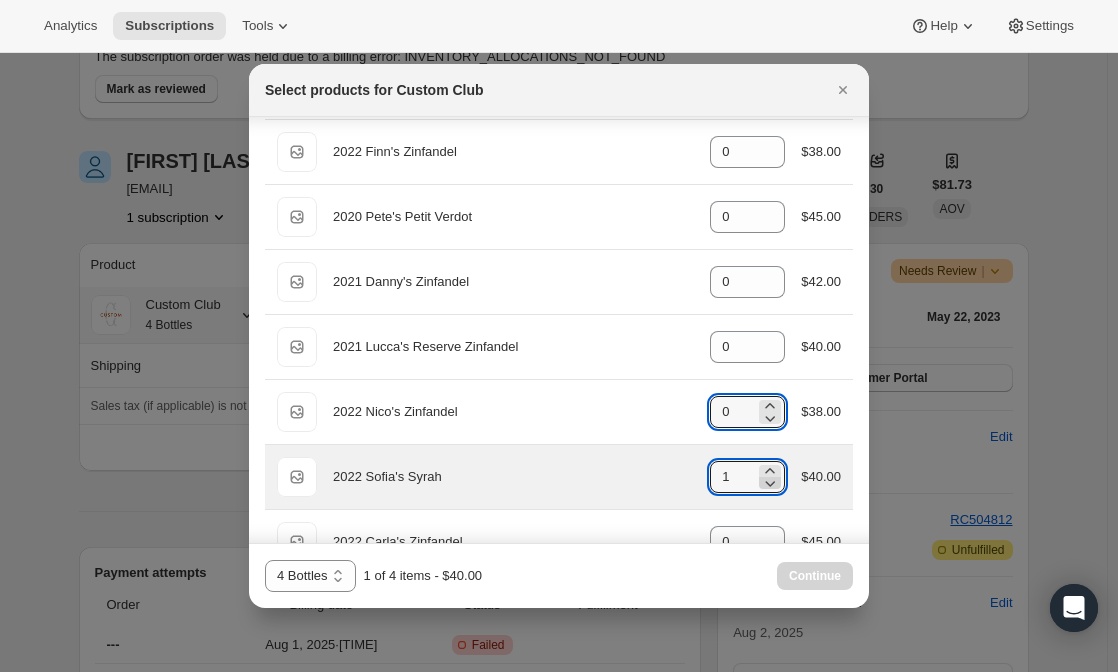 click 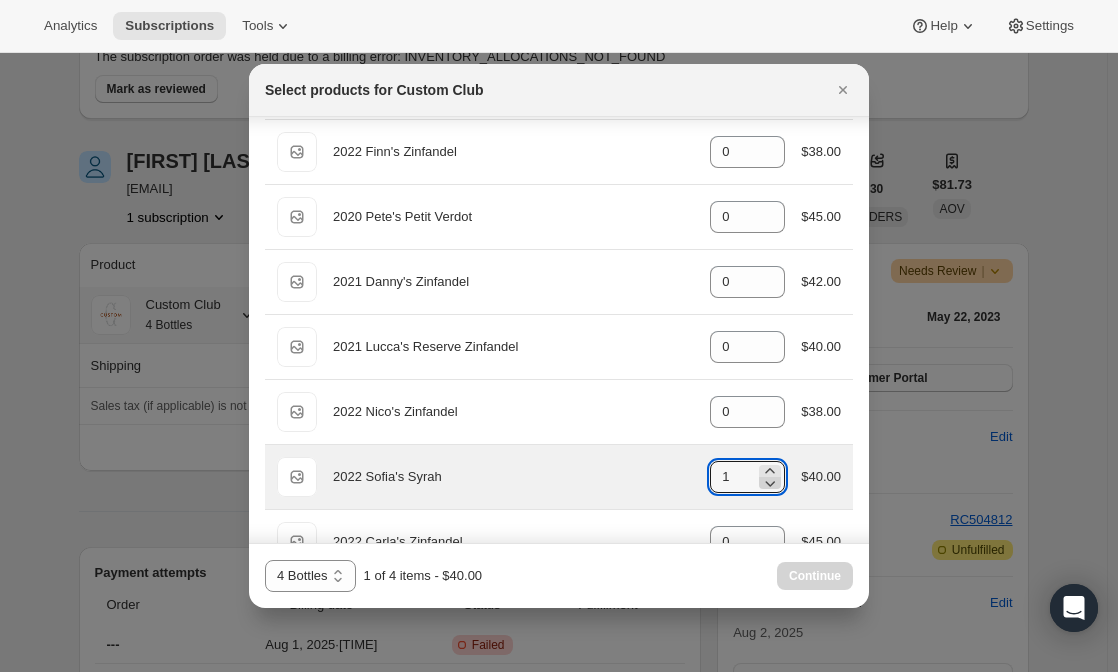 type on "0" 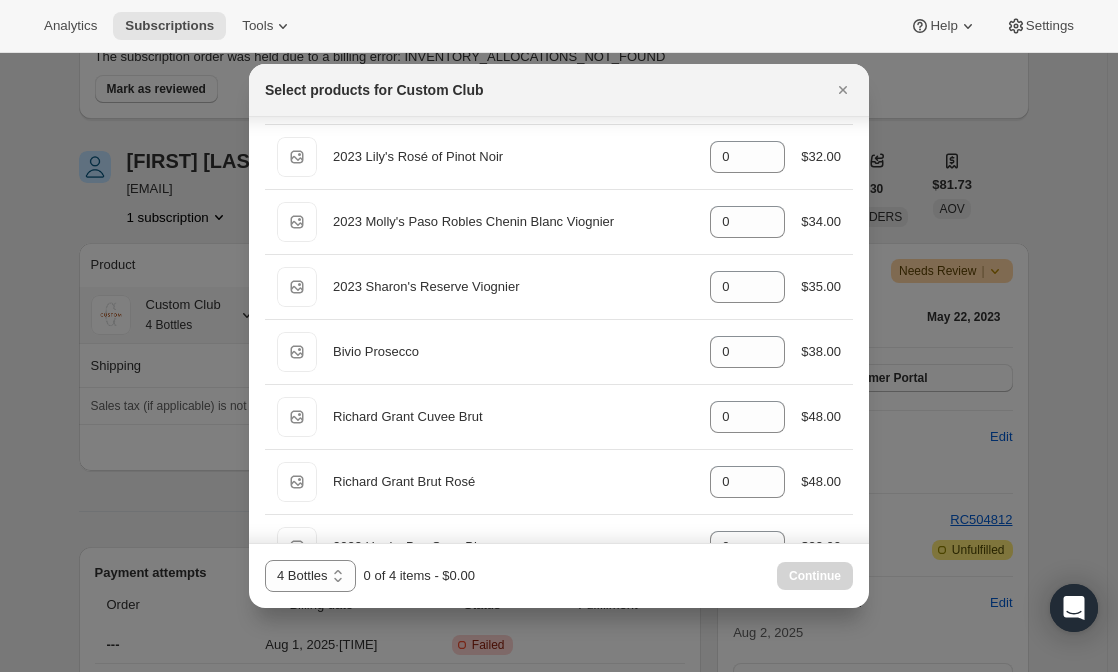 scroll, scrollTop: 2549, scrollLeft: 0, axis: vertical 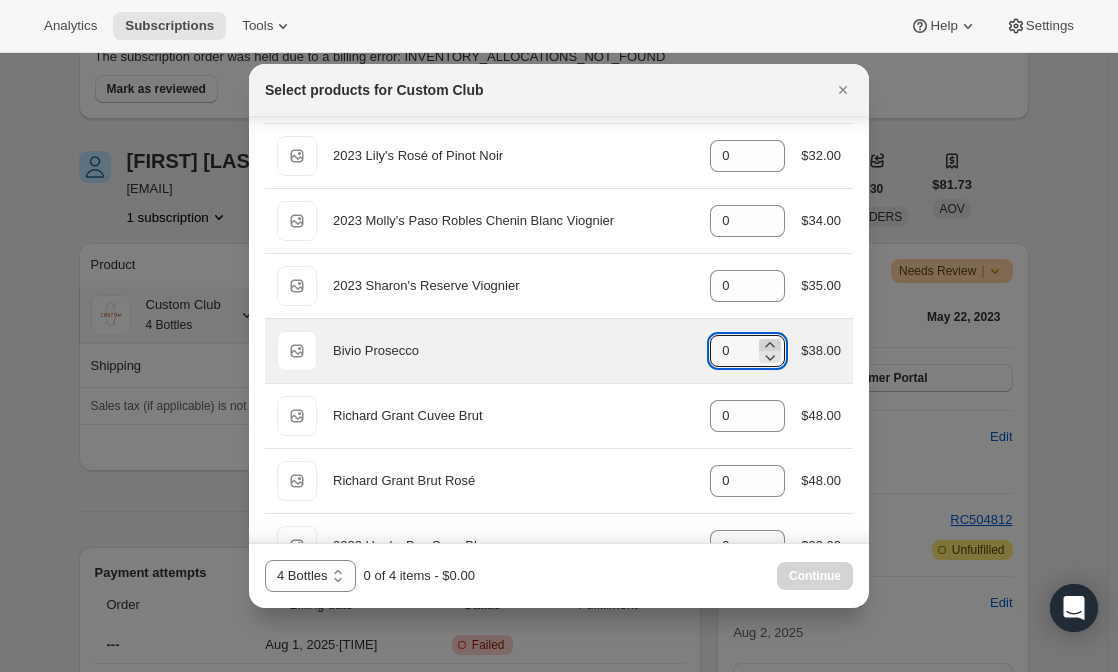 click 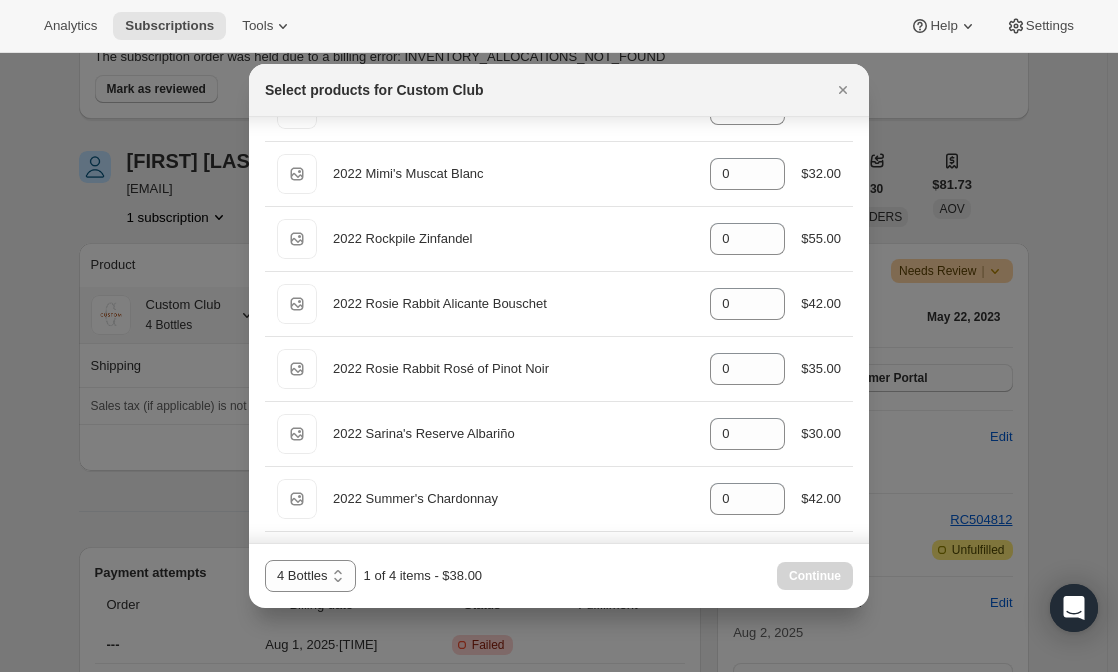 scroll, scrollTop: 1958, scrollLeft: 0, axis: vertical 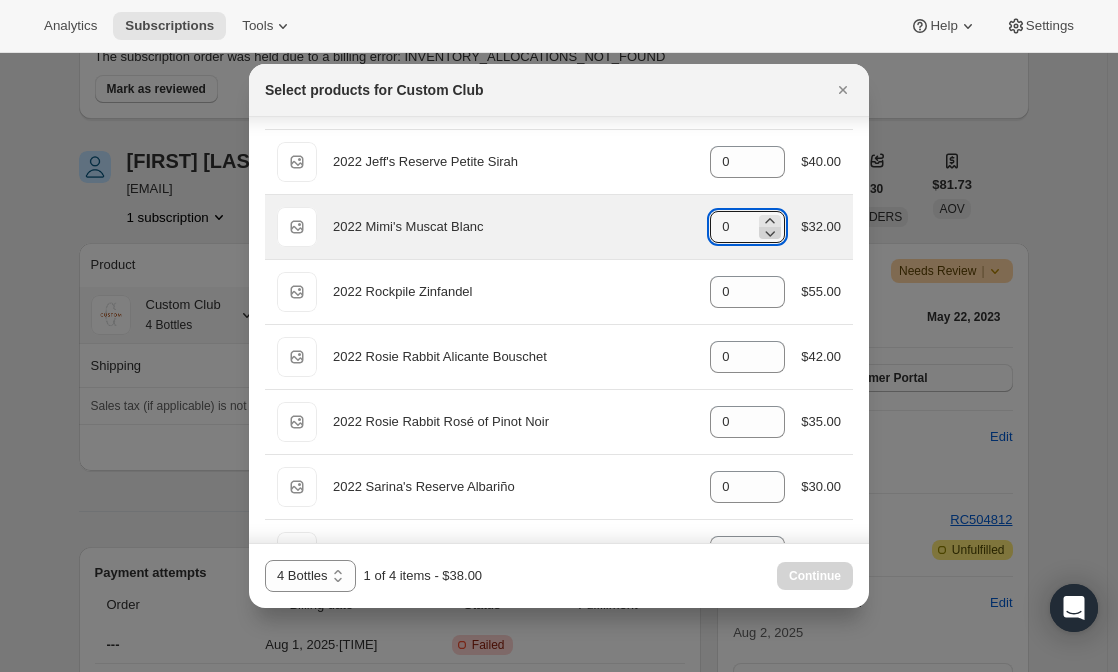 click 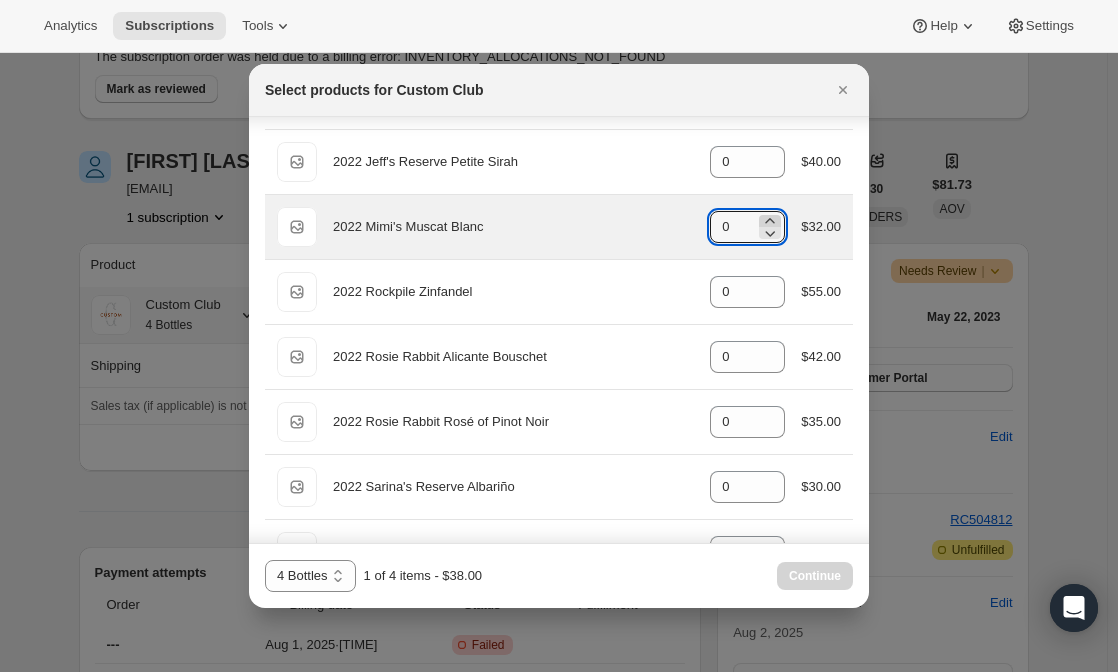 click 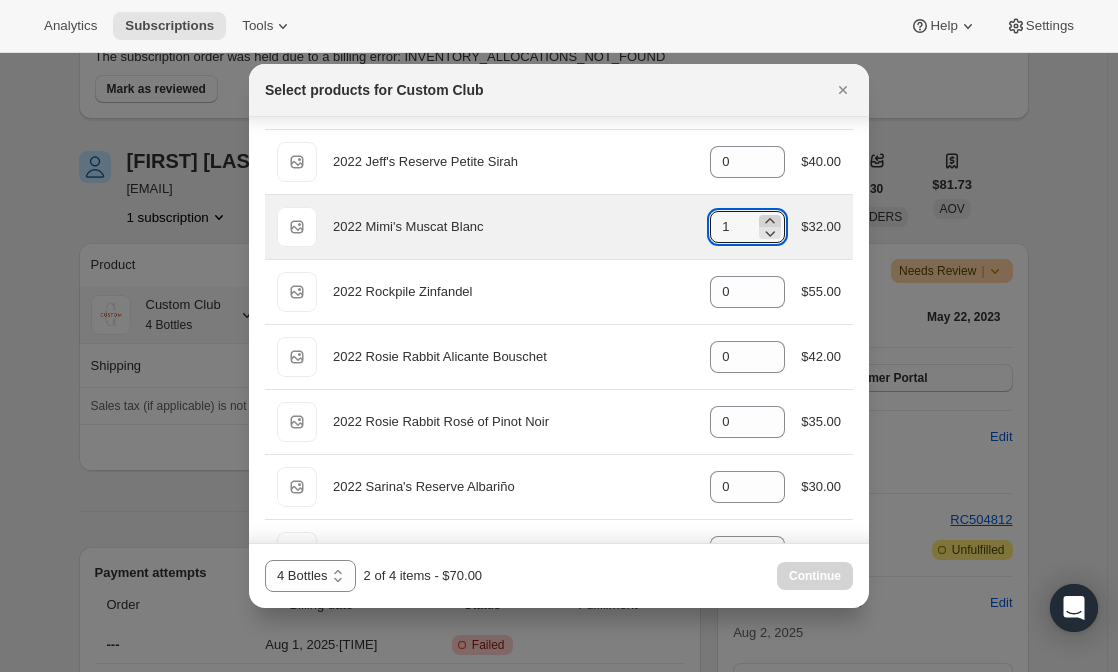 click 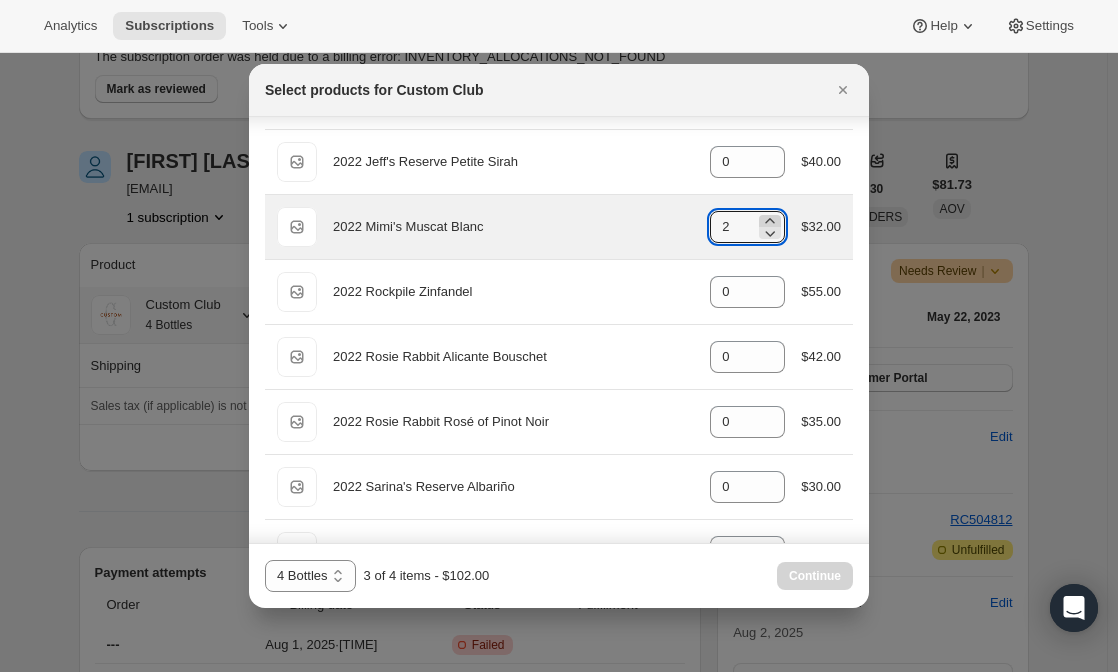 click 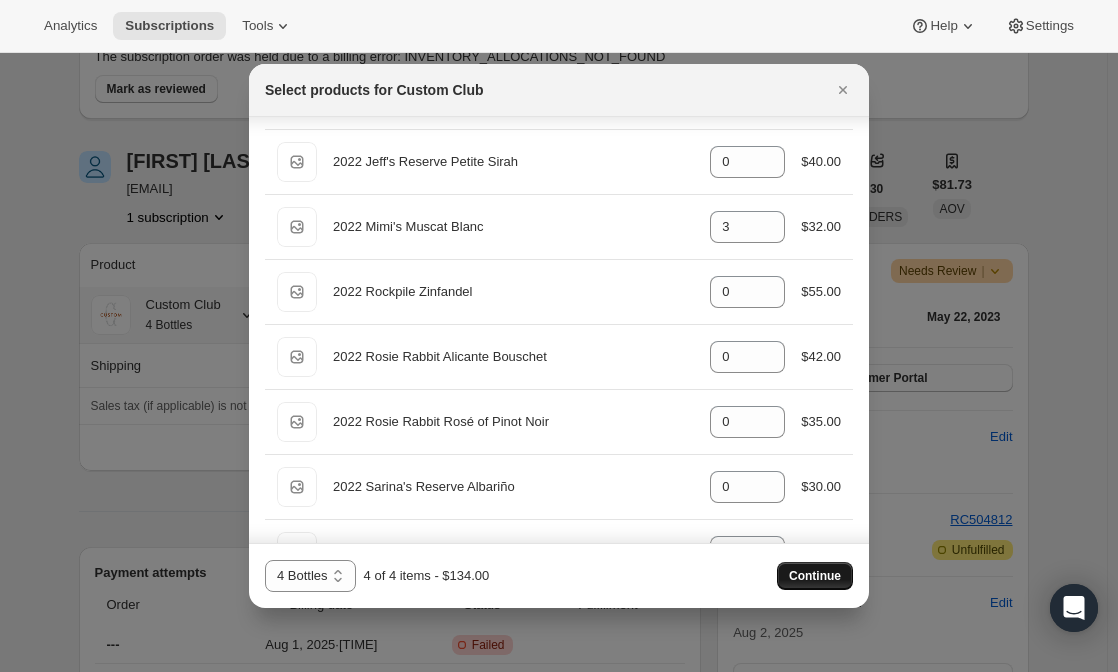 click on "Continue" at bounding box center (815, 576) 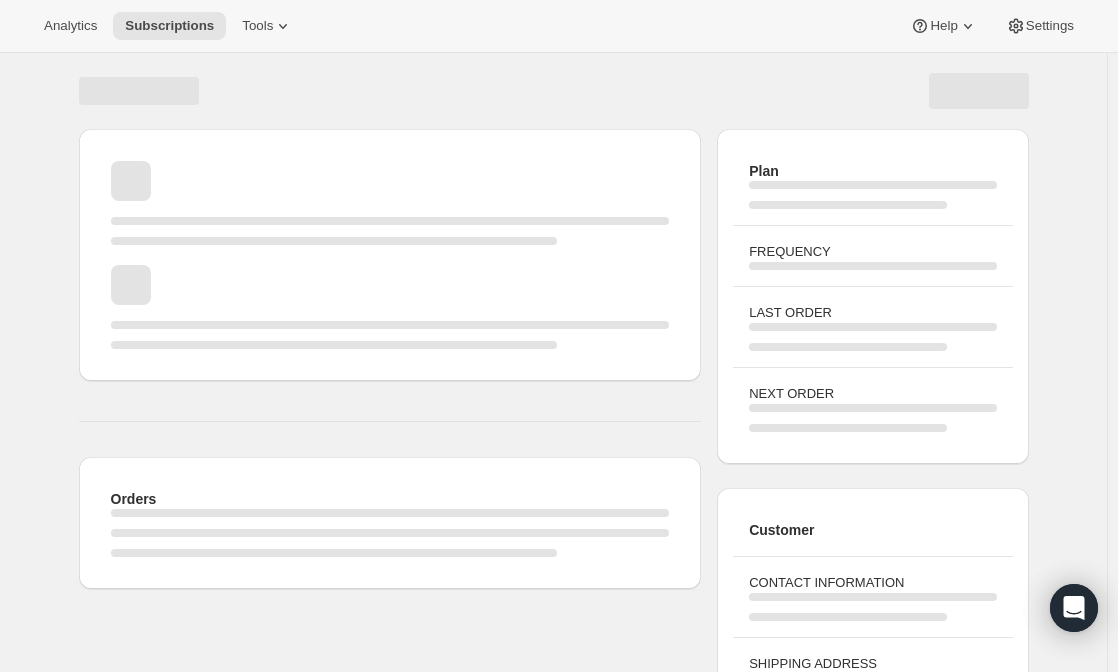 scroll, scrollTop: 168, scrollLeft: 0, axis: vertical 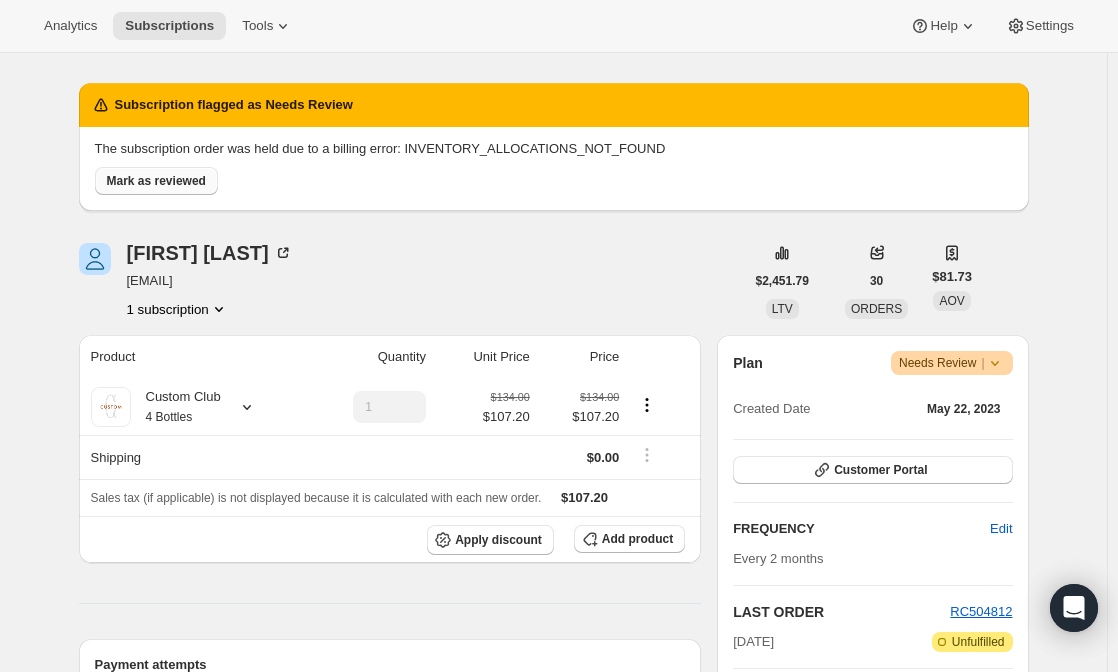 click on "Mark as reviewed" at bounding box center [156, 181] 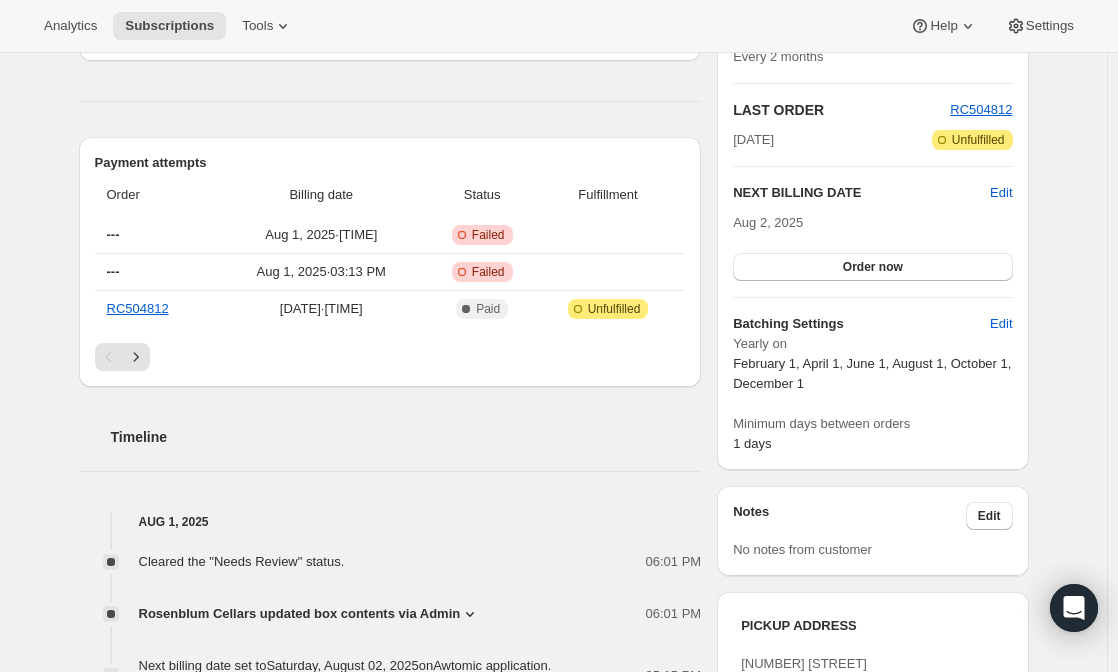 scroll, scrollTop: 497, scrollLeft: 0, axis: vertical 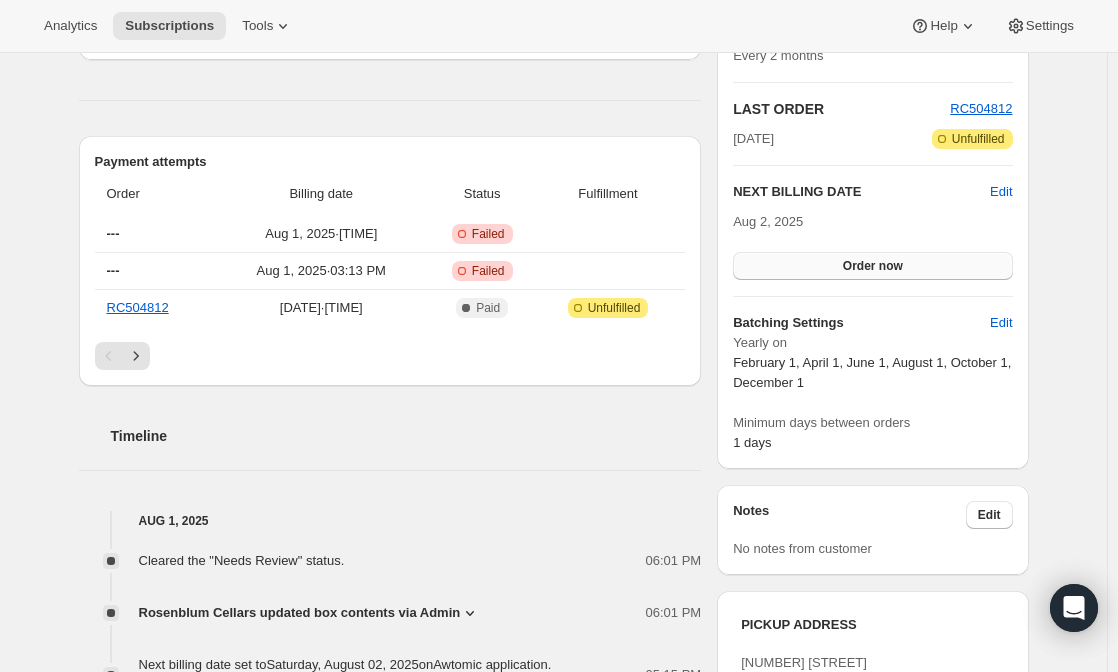 click on "Order now" at bounding box center [872, 266] 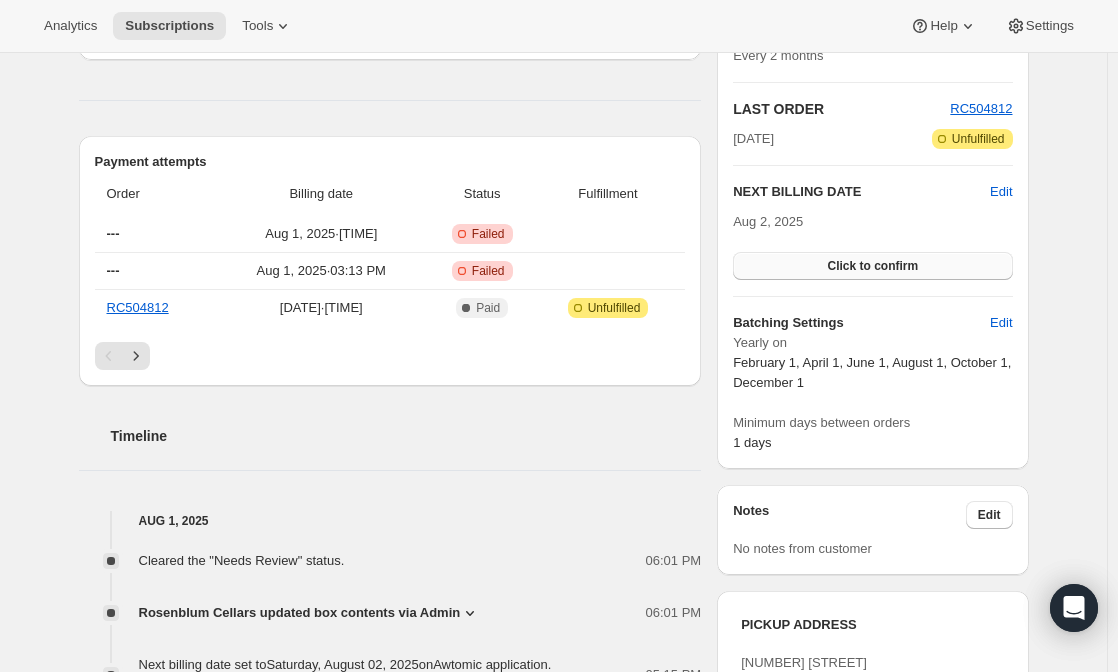click on "Click to confirm" at bounding box center [872, 266] 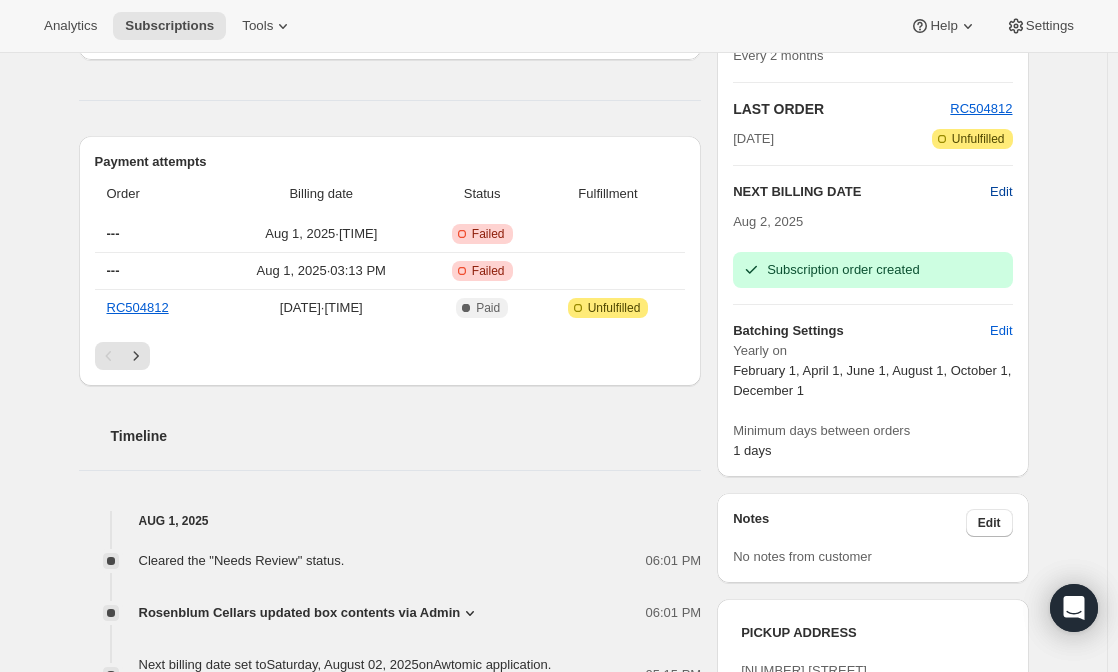click on "Edit" at bounding box center (1001, 192) 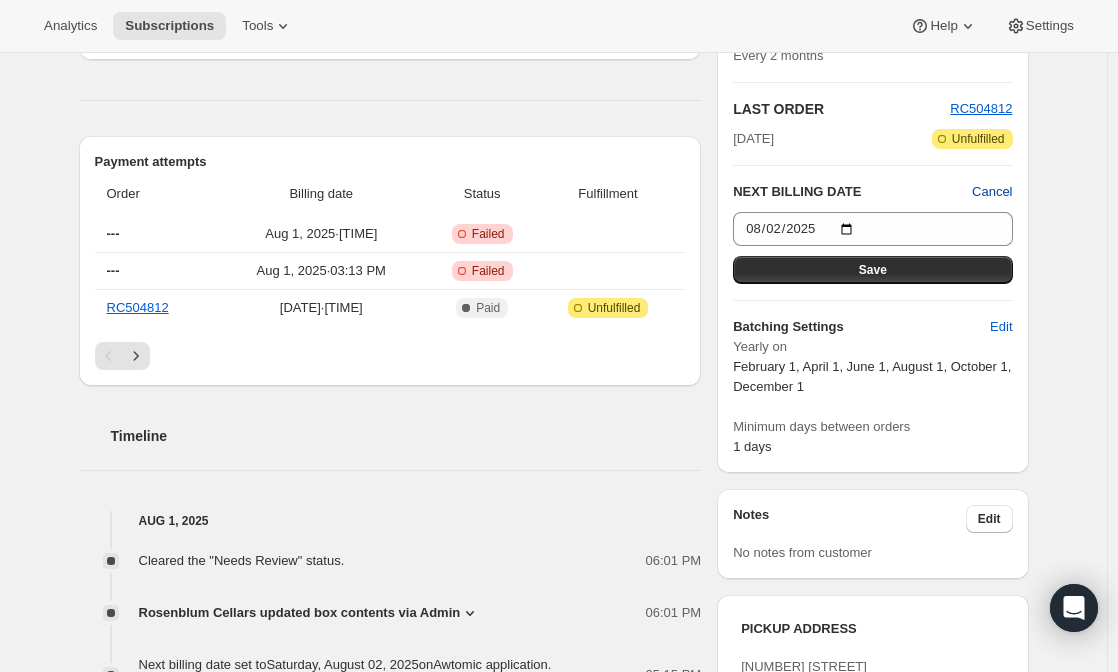 click on "Cancel" at bounding box center (992, 192) 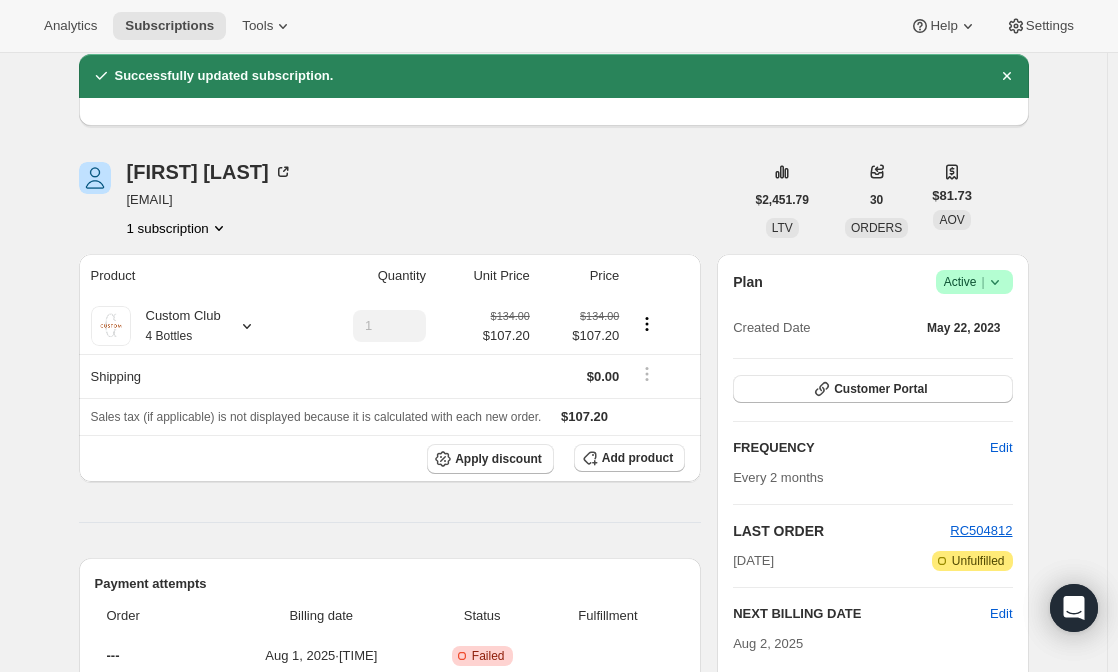 scroll, scrollTop: 286, scrollLeft: 0, axis: vertical 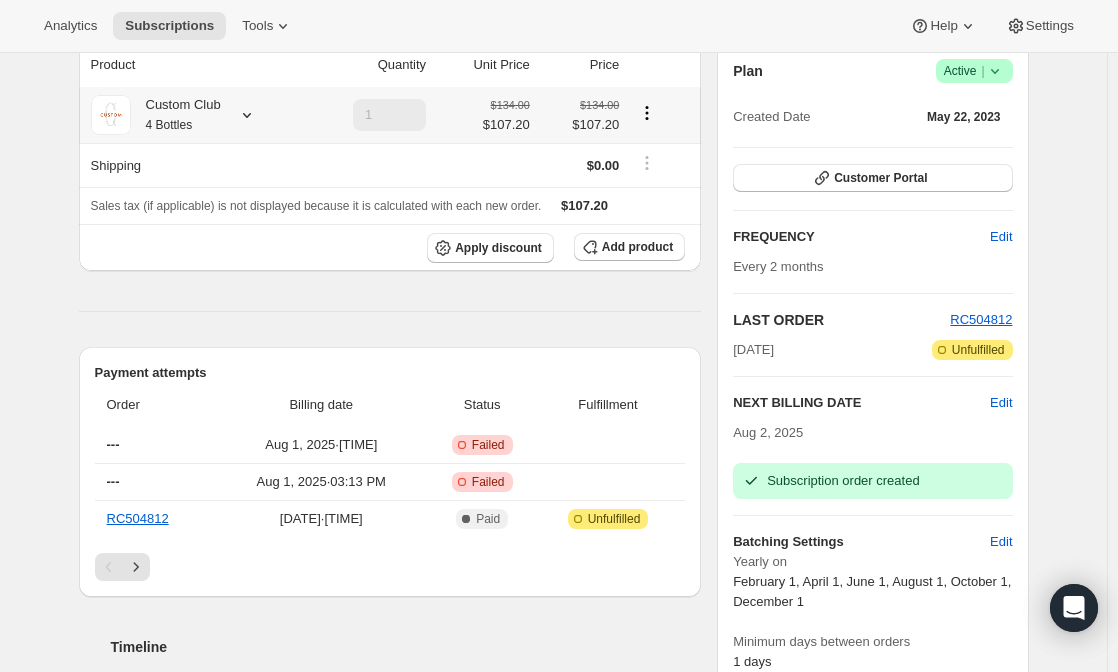 click on "Custom Club 4 Bottles" at bounding box center (176, 115) 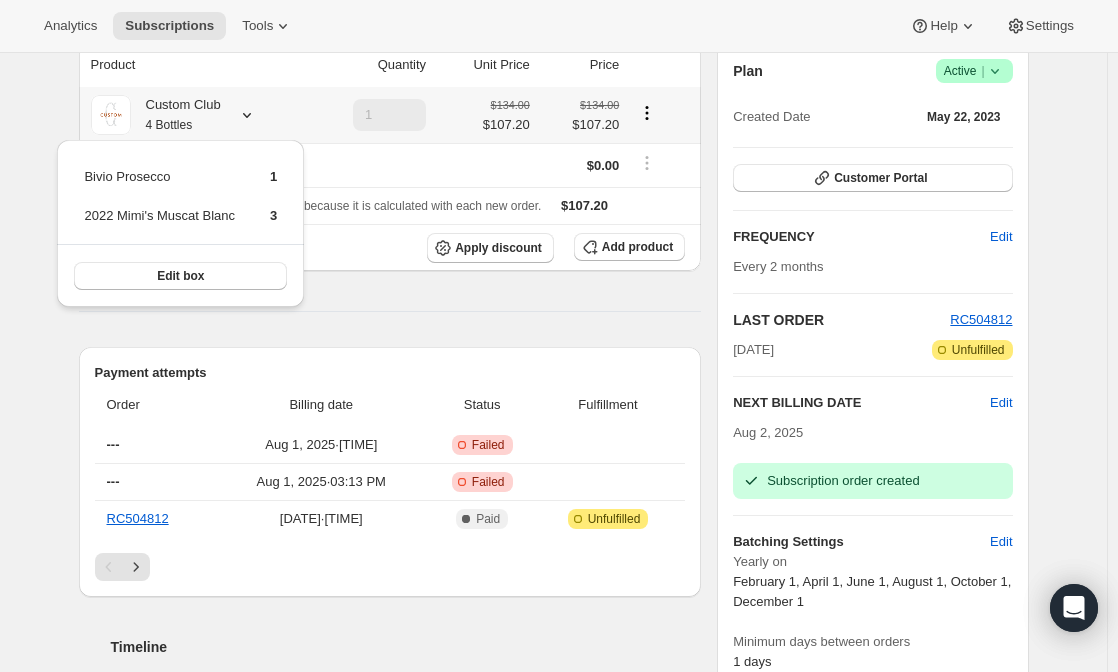 click on "Custom Club 4 Bottles" at bounding box center [176, 115] 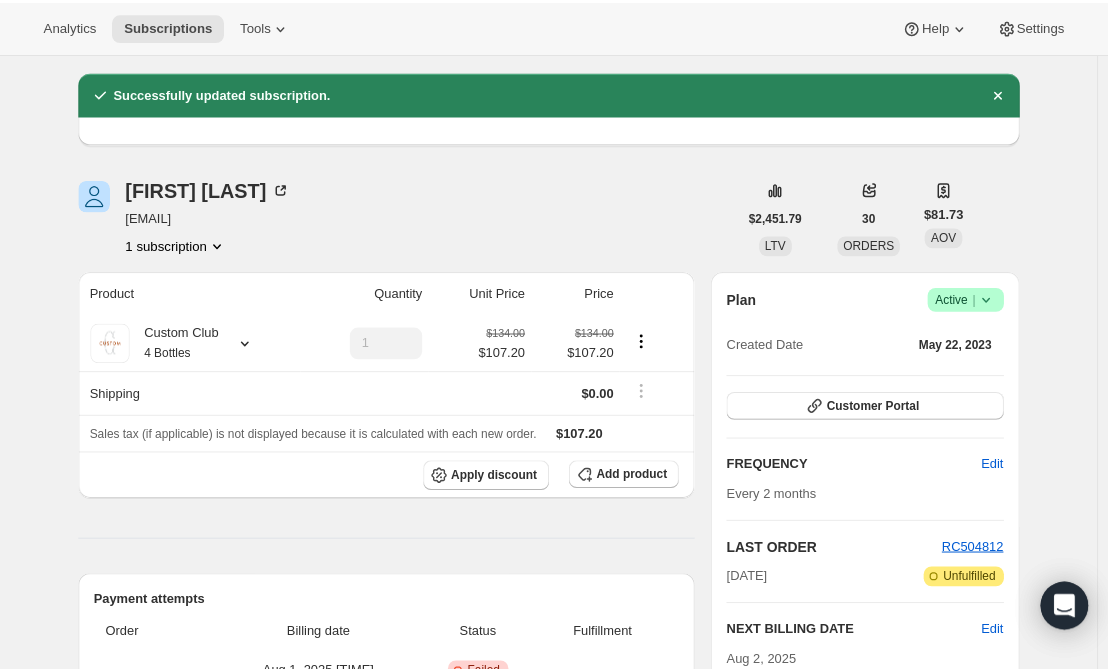 scroll, scrollTop: 0, scrollLeft: 0, axis: both 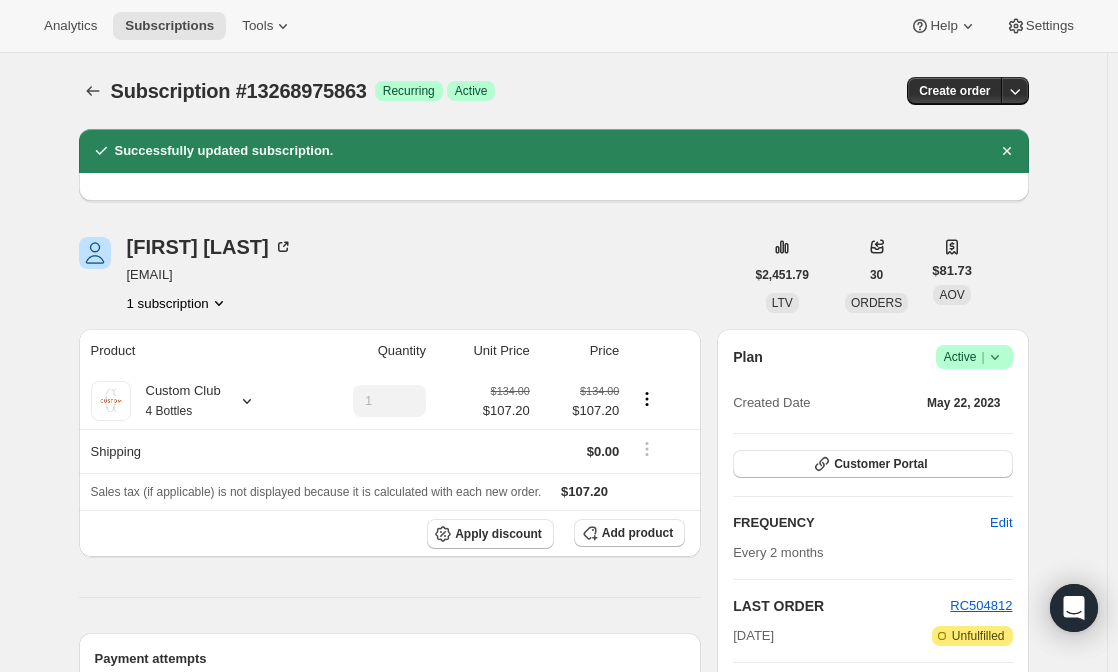 click on "Subscription #13268975863. This page is ready Subscription #13268975863 Success Recurring Success Active Create order Successfully updated subscription. [FIRST] [LAST]  [EMAIL] 1 subscription $2,451.79 LTV 30 ORDERS $81.73 AOV Product Quantity Unit Price Price Custom Club 4 Bottles 1 $134.00 $107.20 $134.00 $107.20 Shipping $0.00 Sales tax (if applicable) is not displayed because it is calculated with each new order.   $107.20 Apply discount Add product Payment attempts Order Billing date Status Fulfillment --- Aug 1, 2025  ·  04:01 PM Critical Incomplete Failed --- Aug 1, 2025  ·  03:13 PM Critical Incomplete Failed RC504812 Jun 2, 2025  ·  09:01 AM  Complete Paid Attention Incomplete Unfulfilled Timeline Aug 1, 2025 Cleared the "Needs Review" status. 06:01 PM Rosenblum Cellars updated box contents via Admin 06:01 PM New box selection 1 - Bivio Prosecco 3 - 2022 Mimi's Muscat Blanc Previous box selection 1 - 2022 Sofia's Syrah 1 - 2021 Lucca's Reserve Zinfandel 1 - 2022 Nico's Zinfandel ." at bounding box center (553, 984) 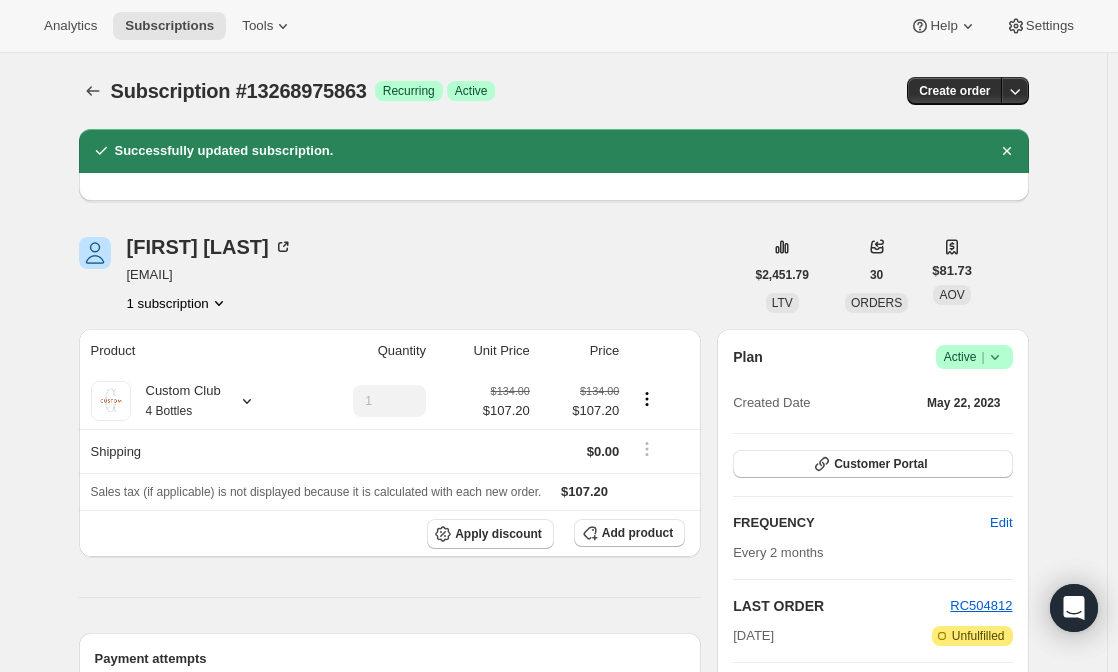 click on "Subscription #13268975863. This page is ready Subscription #13268975863 Success Recurring Success Active Create order Successfully updated subscription. [FIRST] [LAST]  [EMAIL] 1 subscription $2,451.79 LTV 30 ORDERS $81.73 AOV Product Quantity Unit Price Price Custom Club 4 Bottles 1 $134.00 $107.20 $134.00 $107.20 Shipping $0.00 Sales tax (if applicable) is not displayed because it is calculated with each new order.   $107.20 Apply discount Add product Payment attempts Order Billing date Status Fulfillment --- Aug 1, 2025  ·  04:01 PM Critical Incomplete Failed --- Aug 1, 2025  ·  03:13 PM Critical Incomplete Failed RC504812 Jun 2, 2025  ·  09:01 AM  Complete Paid Attention Incomplete Unfulfilled Timeline Aug 1, 2025 Cleared the "Needs Review" status. 06:01 PM Rosenblum Cellars updated box contents via Admin 06:01 PM New box selection 1 - Bivio Prosecco 3 - 2022 Mimi's Muscat Blanc Previous box selection 1 - 2022 Sofia's Syrah 1 - 2021 Lucca's Reserve Zinfandel 1 - 2022 Nico's Zinfandel ." at bounding box center (553, 984) 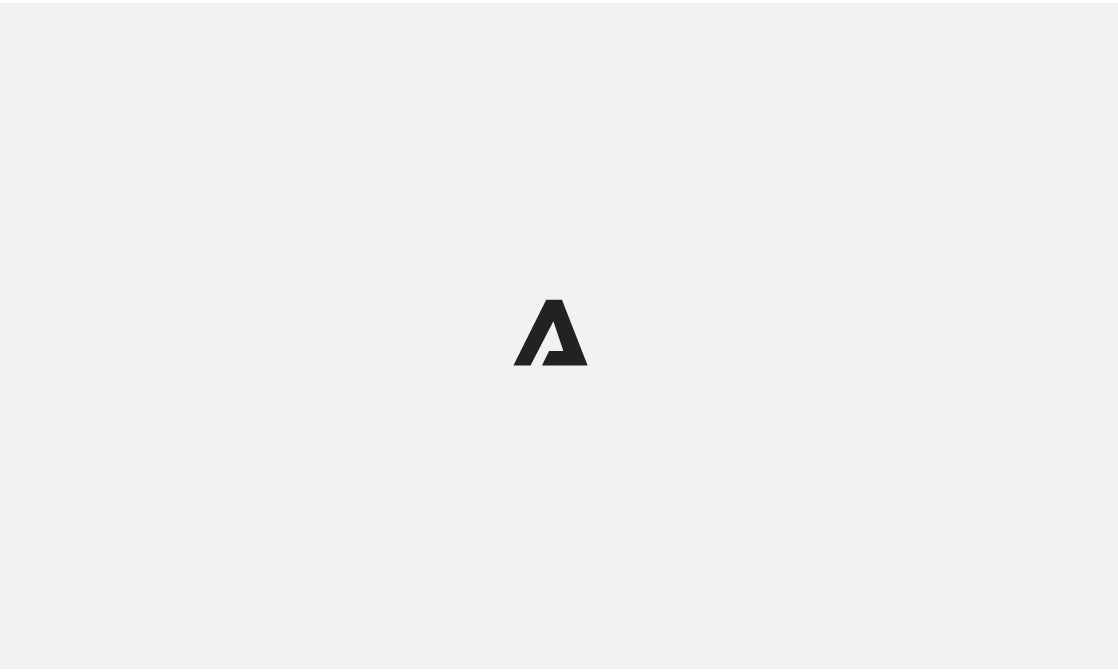 scroll, scrollTop: 0, scrollLeft: 0, axis: both 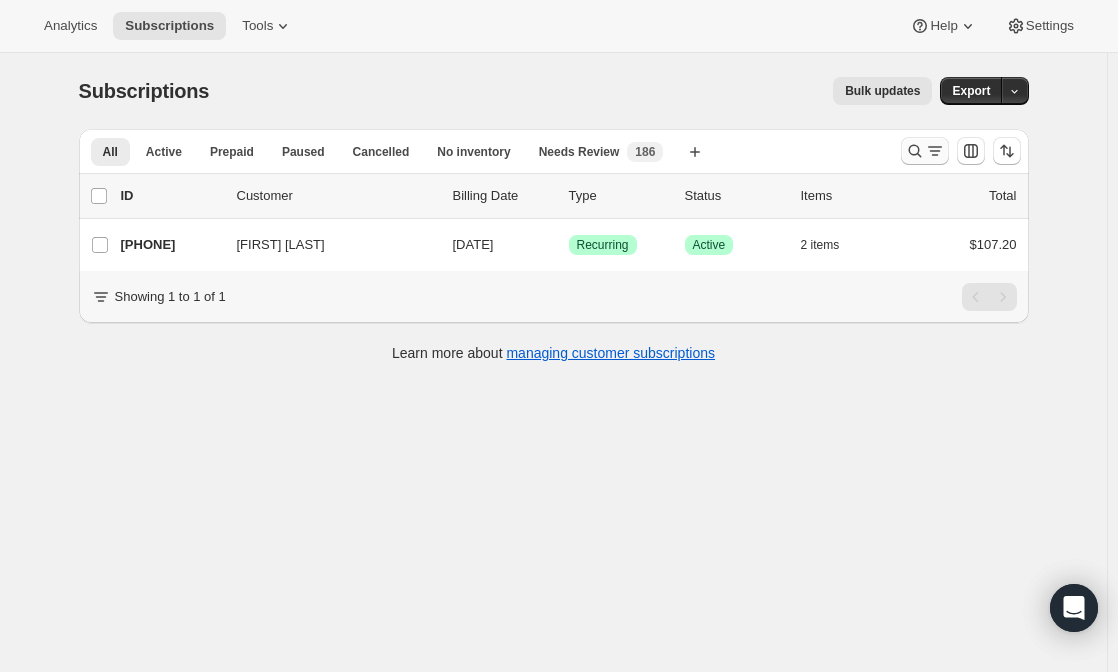 click at bounding box center [925, 151] 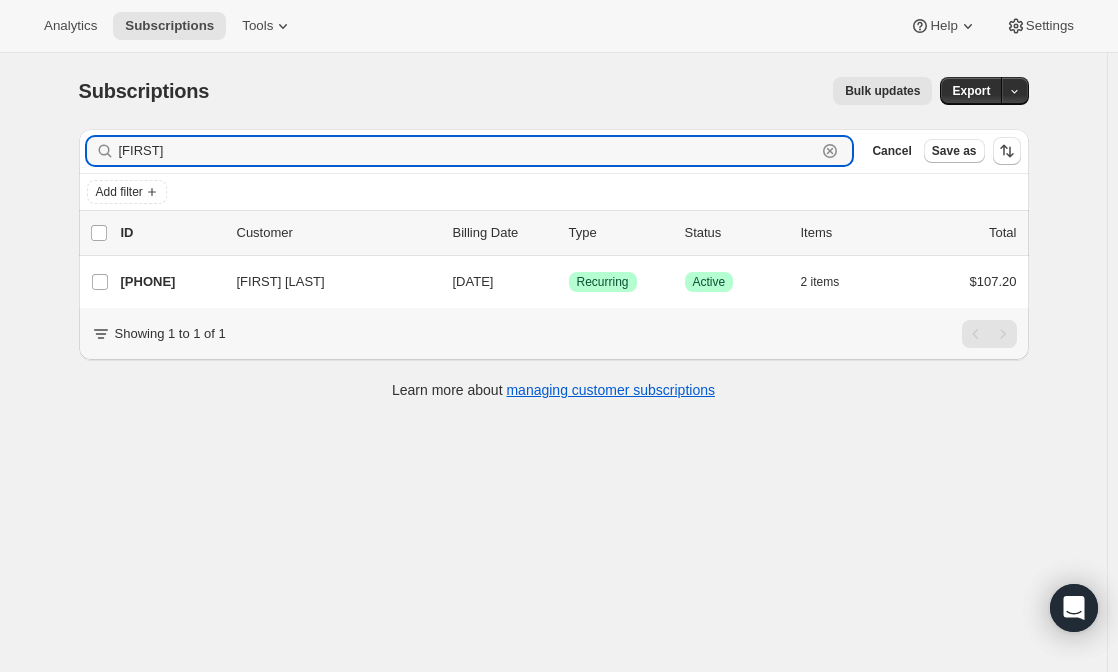 click on "Cancel" at bounding box center [891, 151] 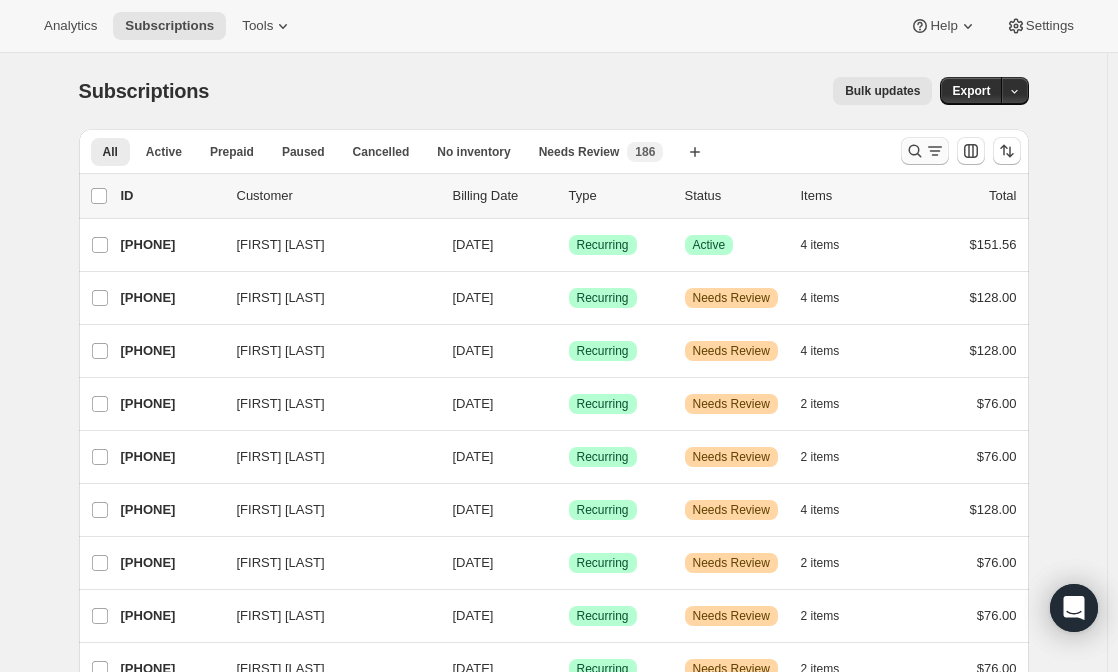 click 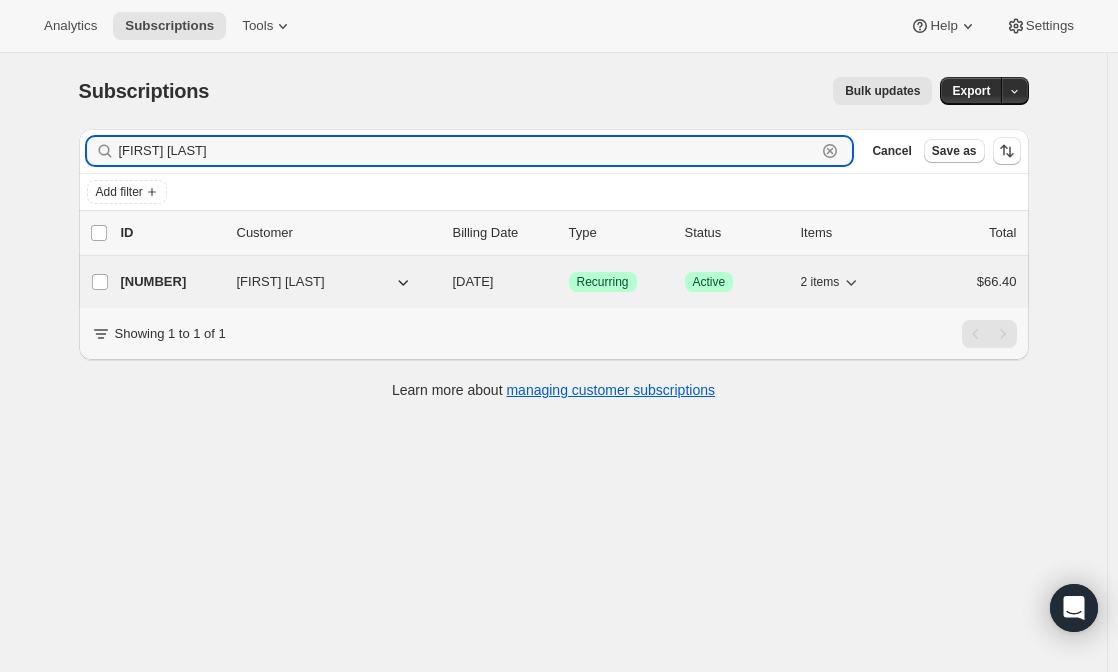 type on "alaya har" 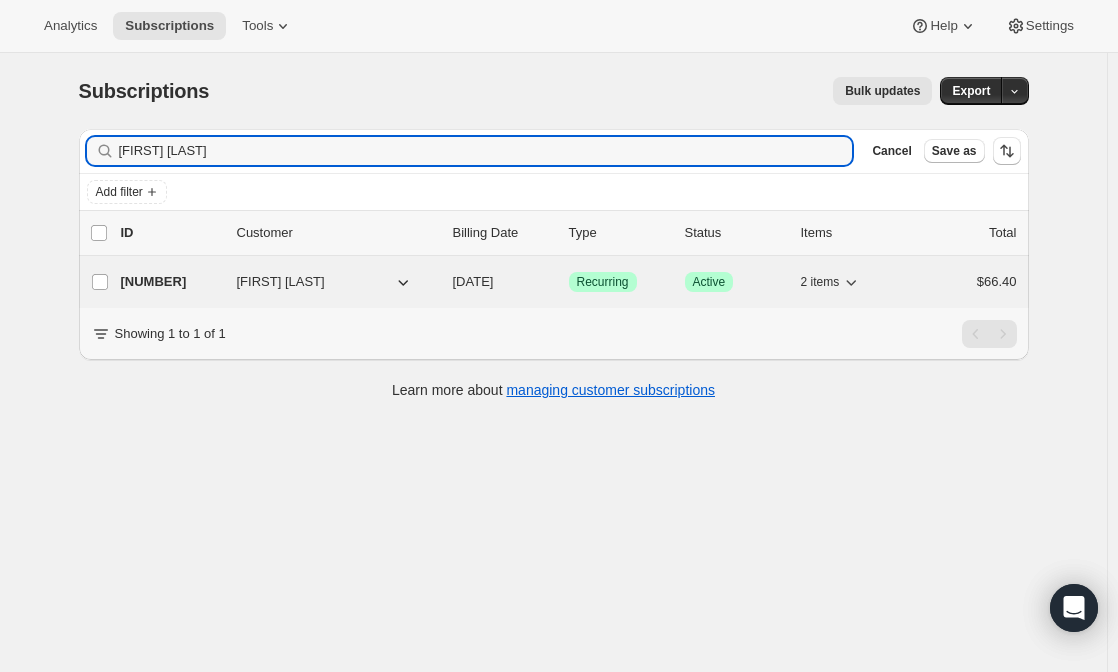 click on "23253221623 Alaya Hardy 09/01/2025 Success Recurring Success Active 2   items $66.40" at bounding box center (569, 282) 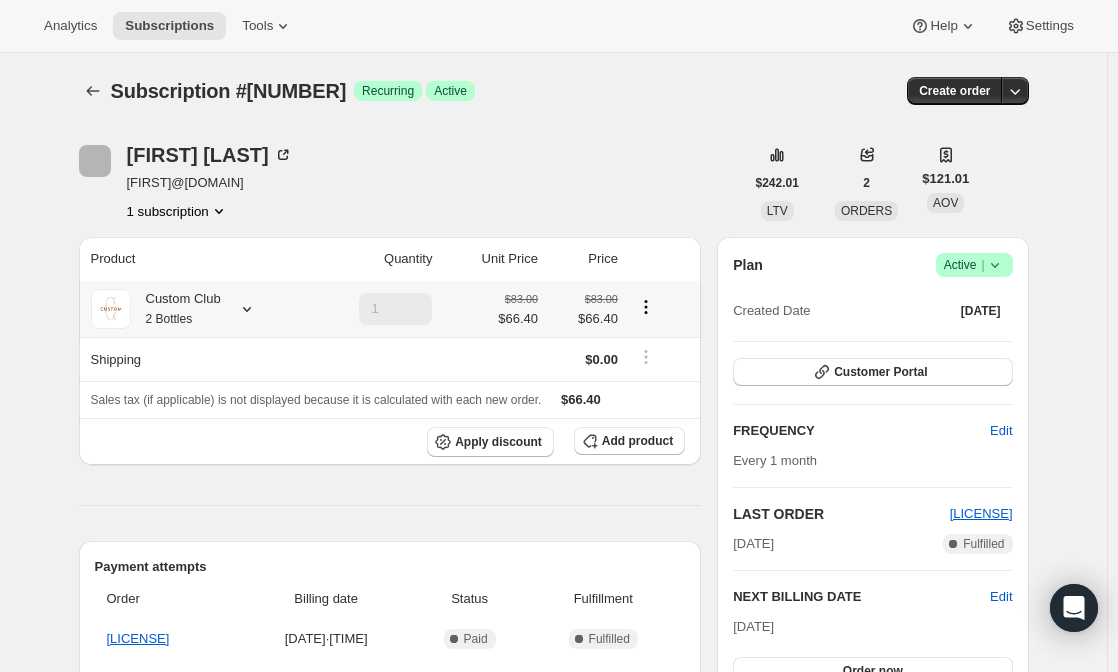 click on "Custom Club 2 Bottles" at bounding box center [176, 309] 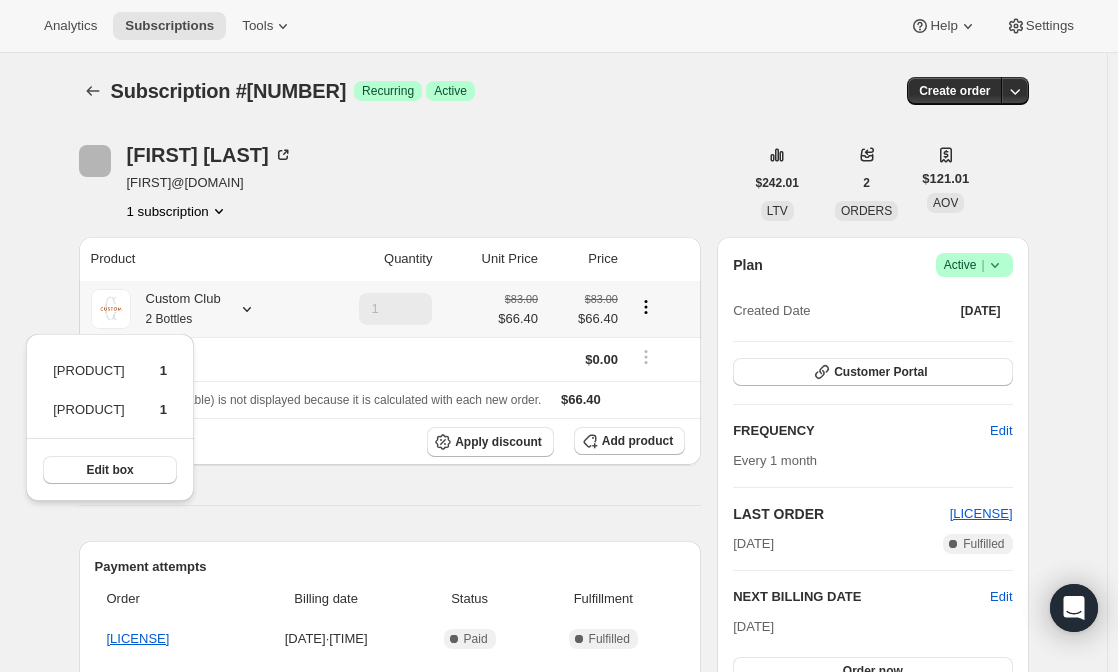 click on "Custom Club 2 Bottles" at bounding box center [176, 309] 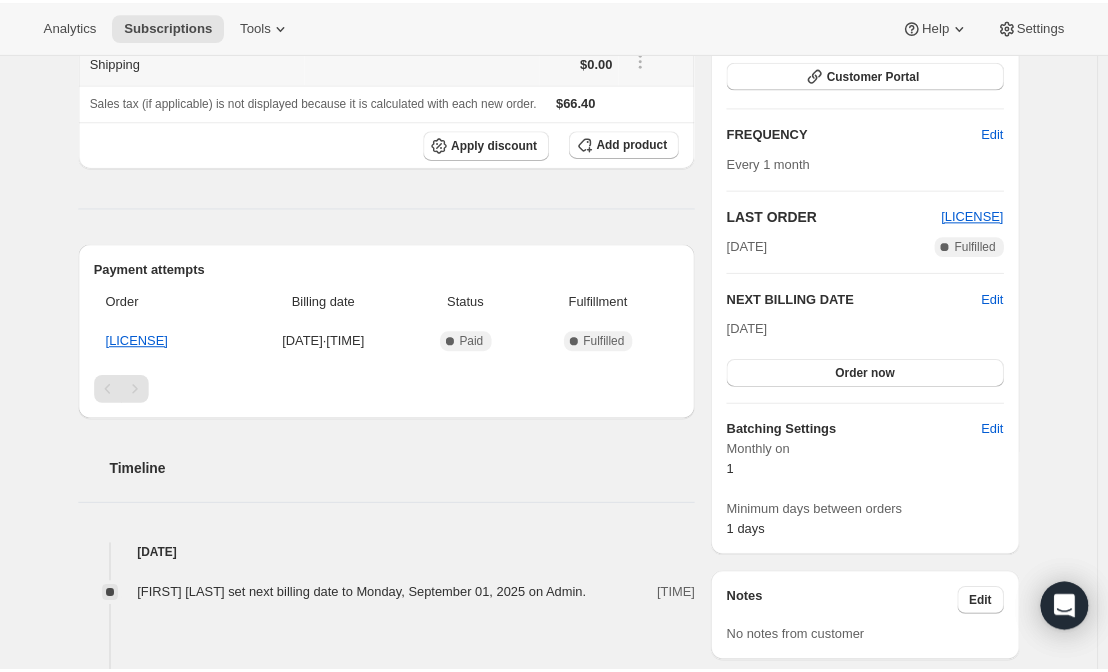 scroll, scrollTop: 301, scrollLeft: 0, axis: vertical 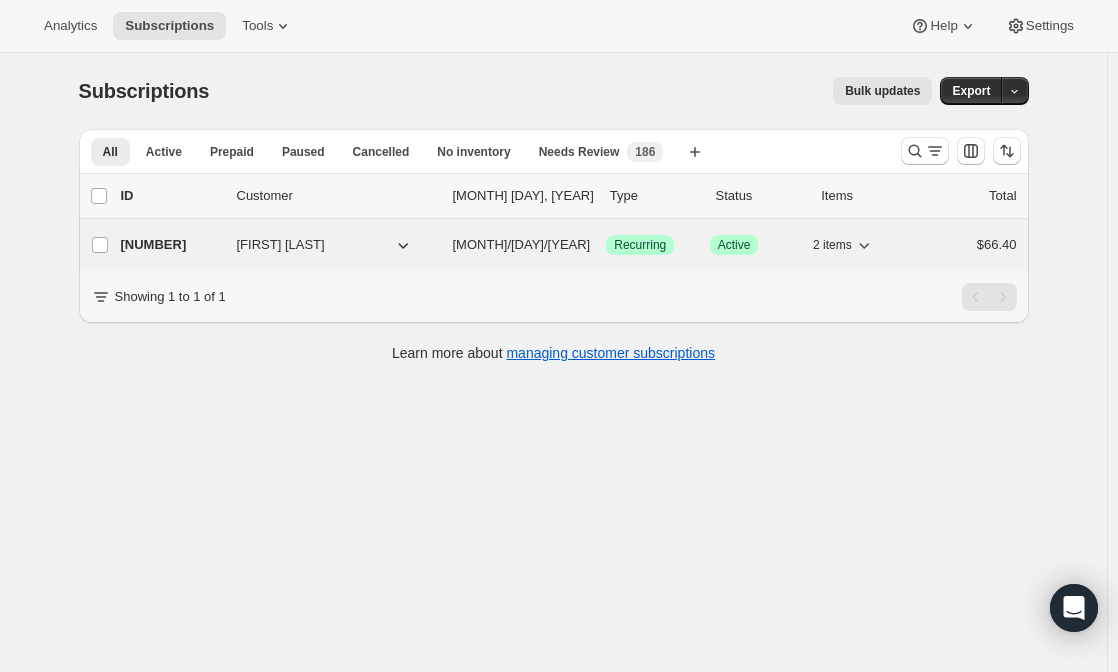 click on "23253221623 Alaya Hardy 09/01/2025 Success Recurring Success Active 2   items $66.40" at bounding box center [569, 245] 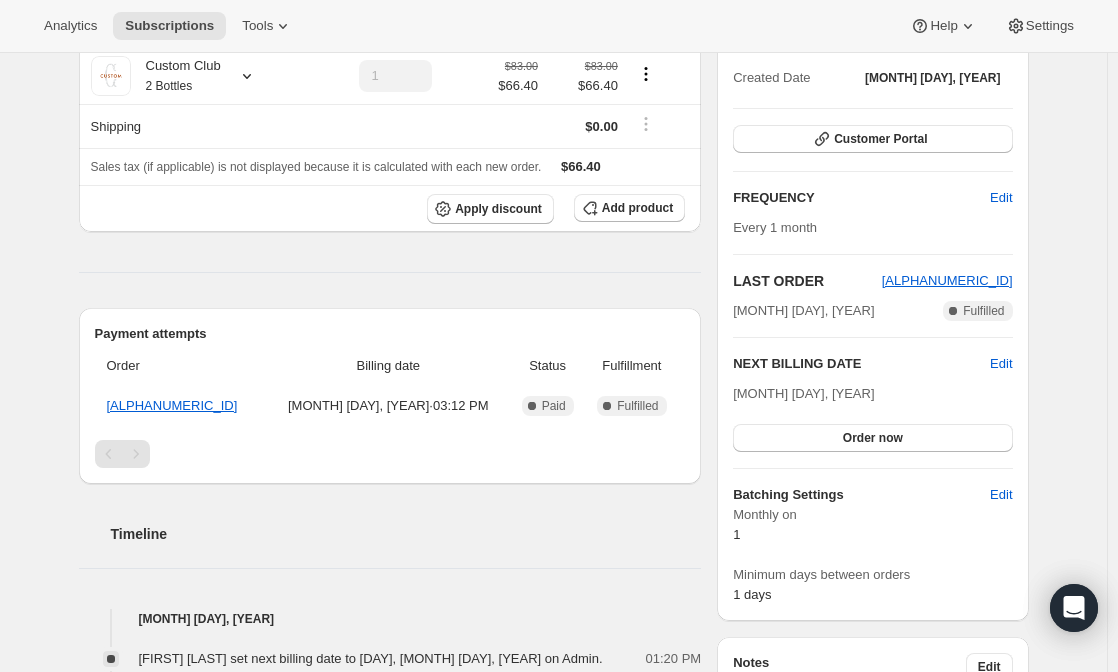 scroll, scrollTop: 232, scrollLeft: 0, axis: vertical 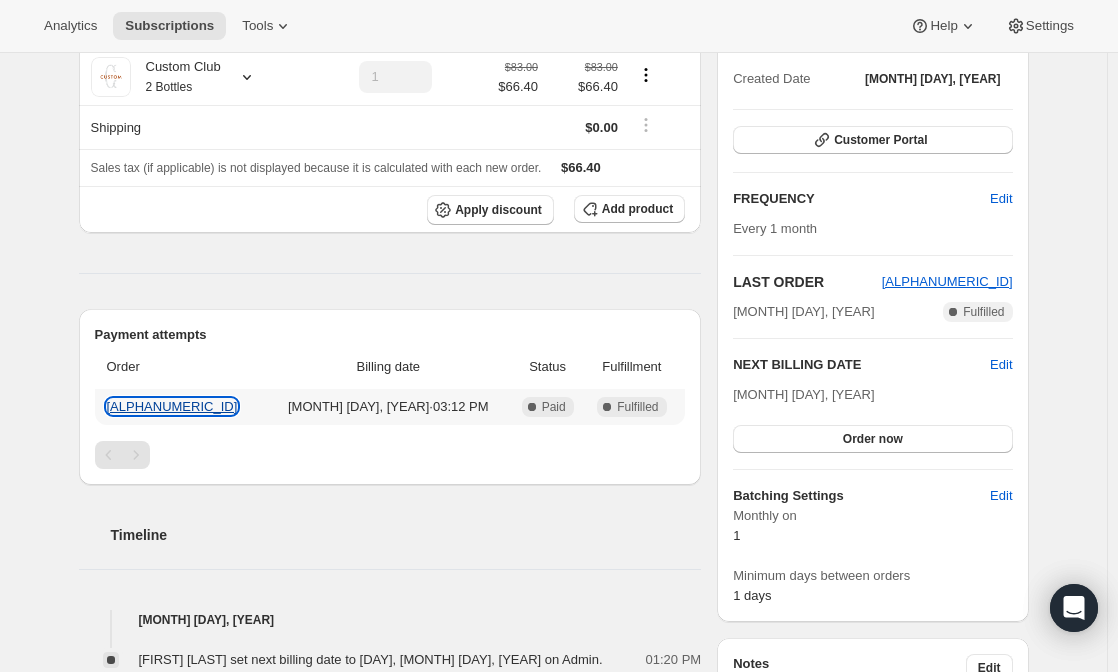 click on "RC508898" at bounding box center [172, 406] 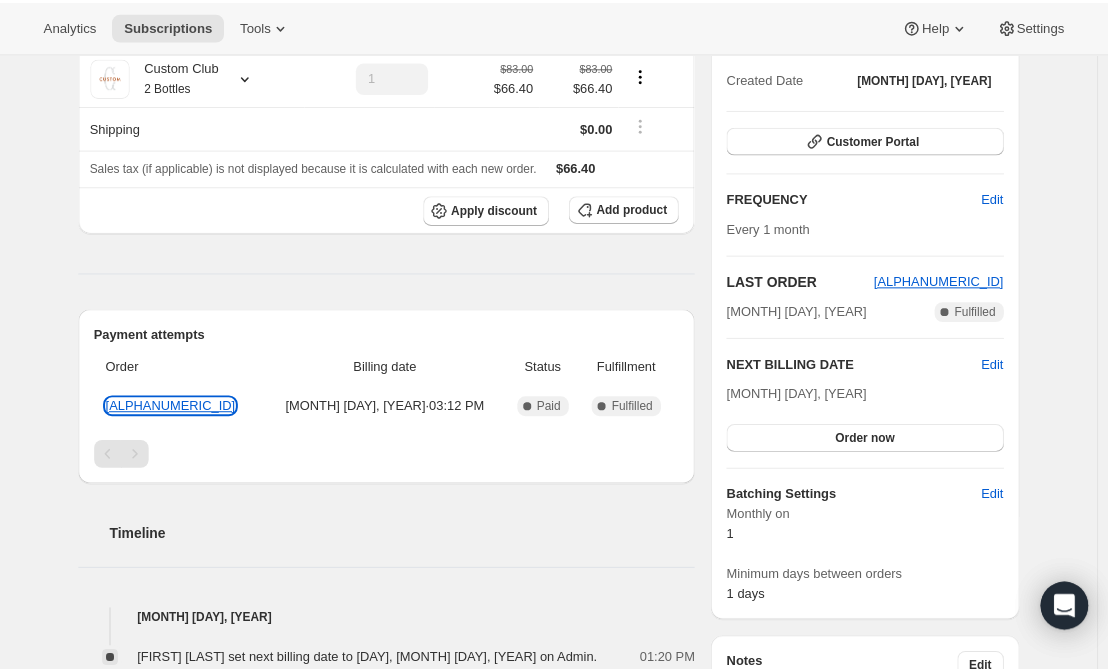 scroll, scrollTop: 0, scrollLeft: 0, axis: both 